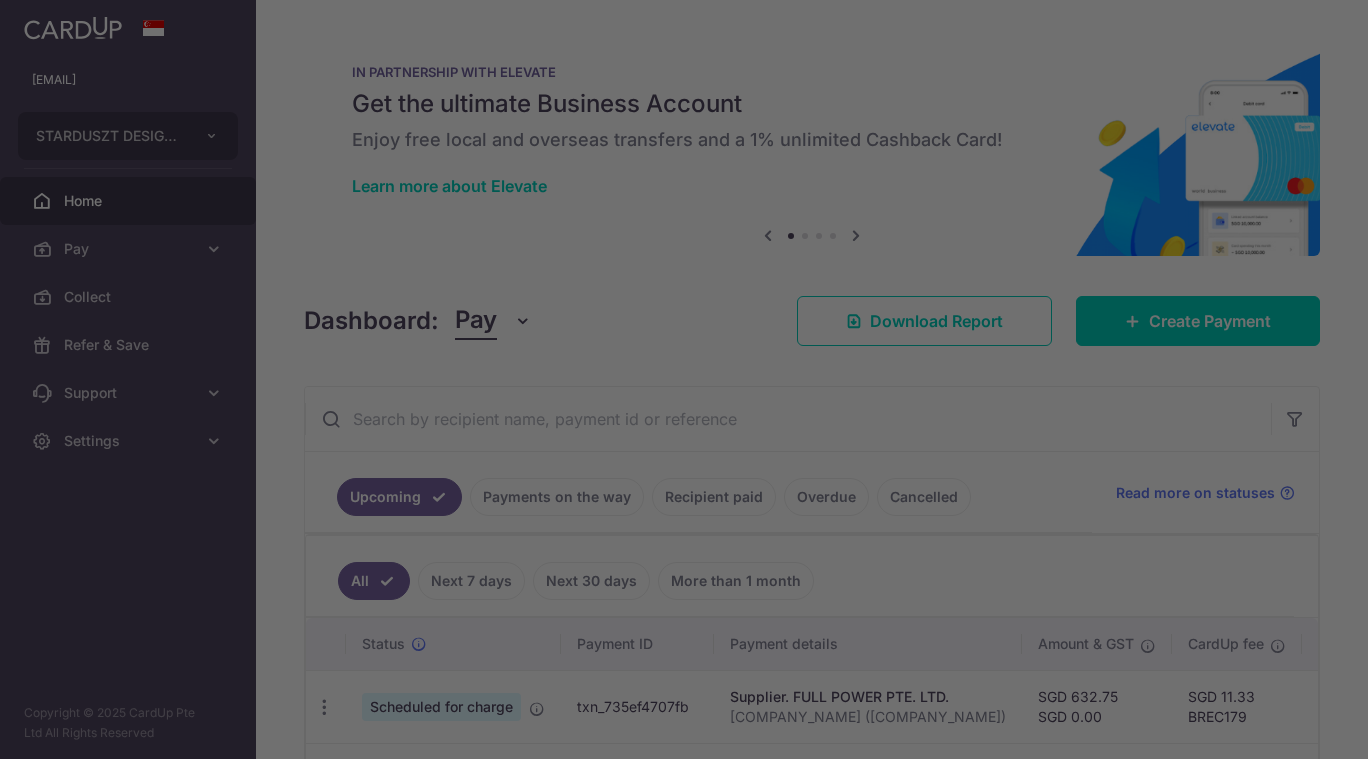 scroll, scrollTop: 0, scrollLeft: 0, axis: both 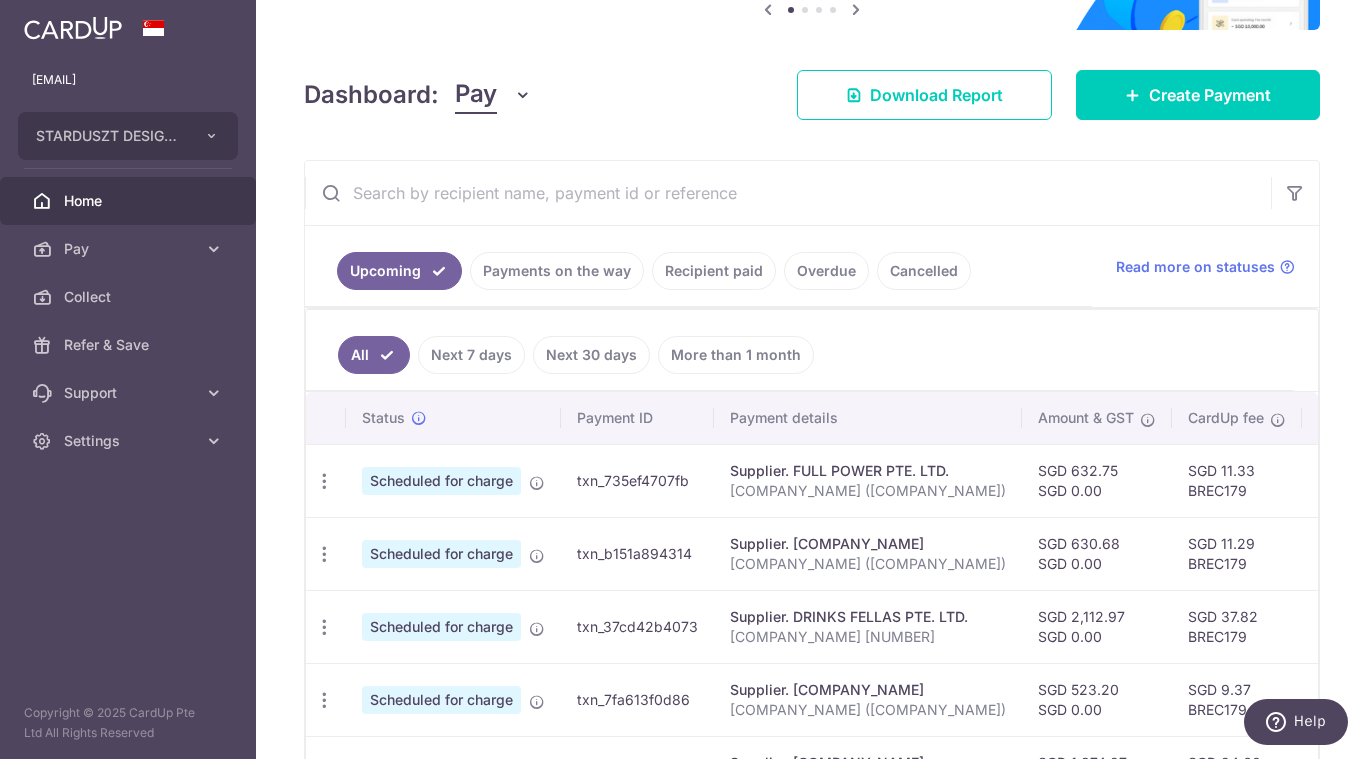 click on "Payments on the way" at bounding box center [557, 271] 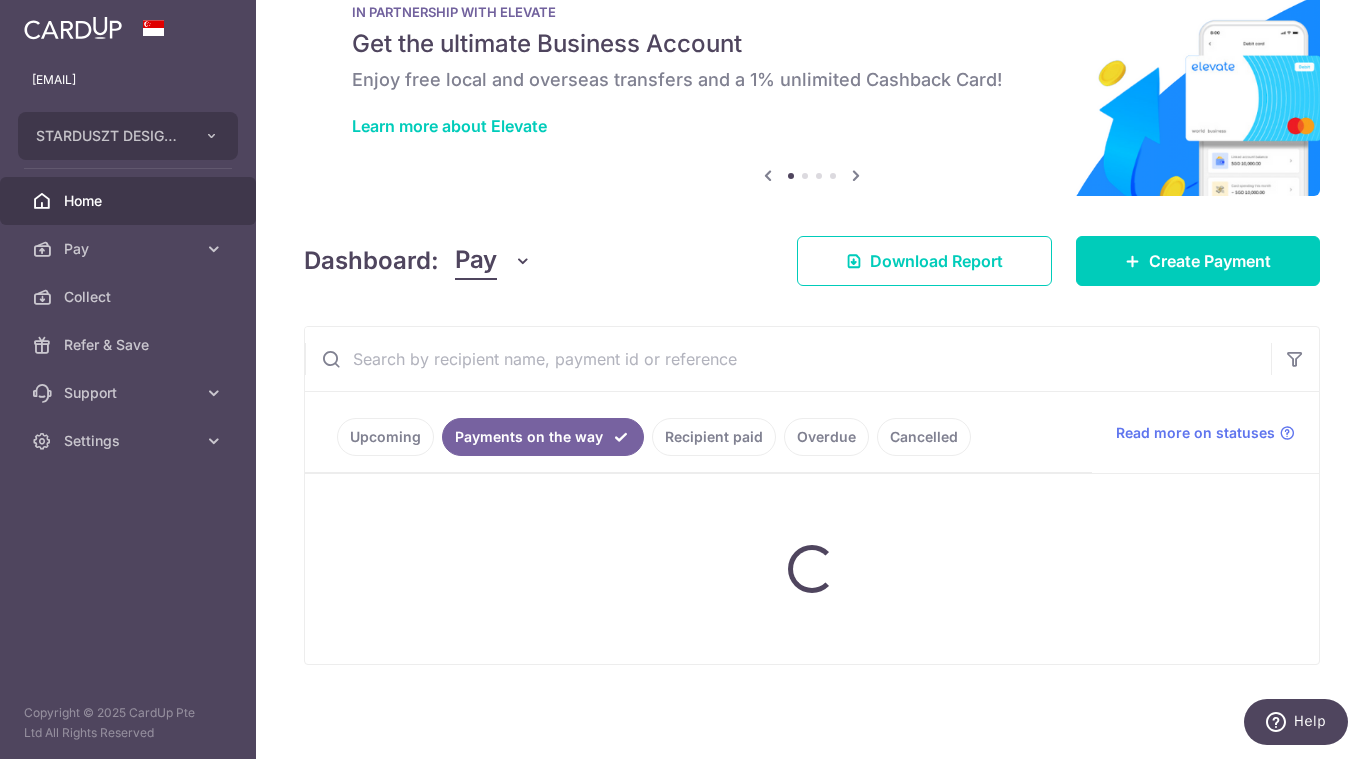 scroll, scrollTop: 226, scrollLeft: 0, axis: vertical 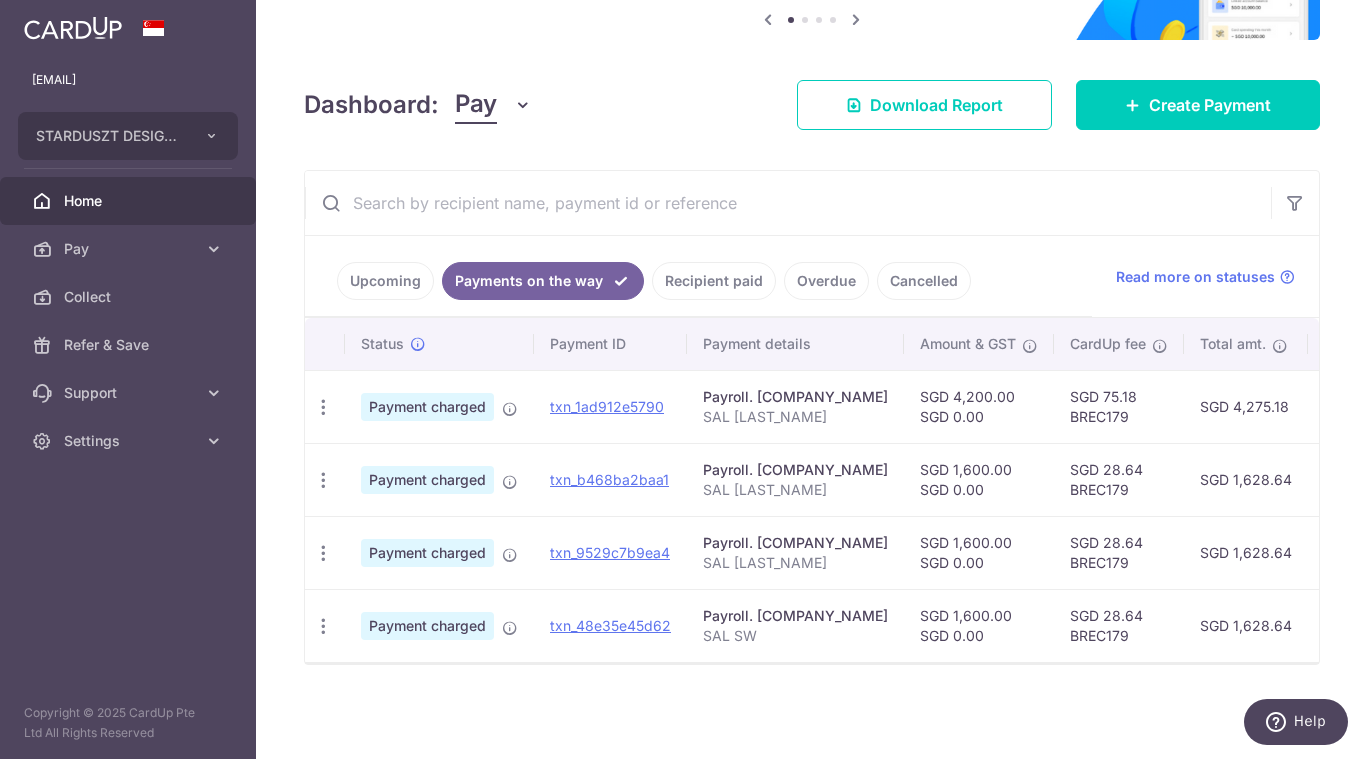 click on "Upcoming" at bounding box center [385, 281] 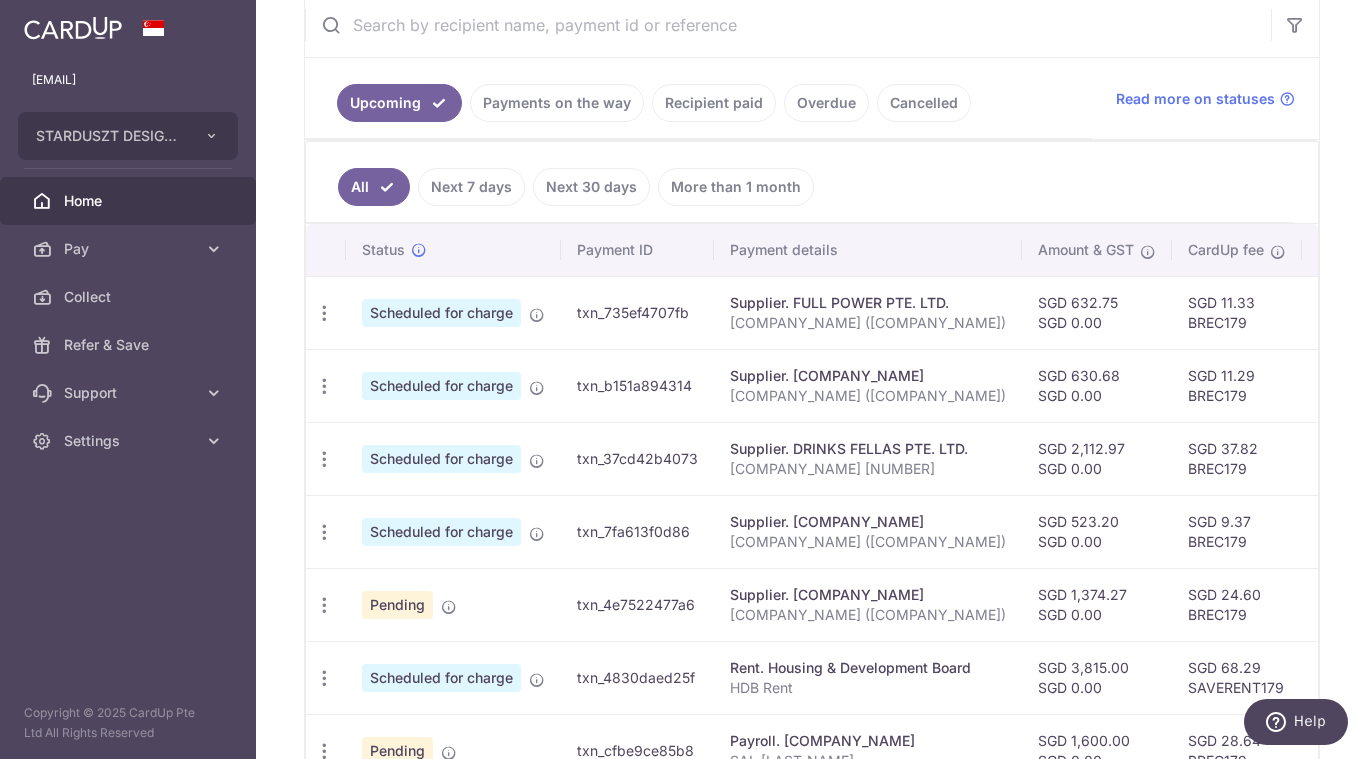 scroll, scrollTop: 404, scrollLeft: 0, axis: vertical 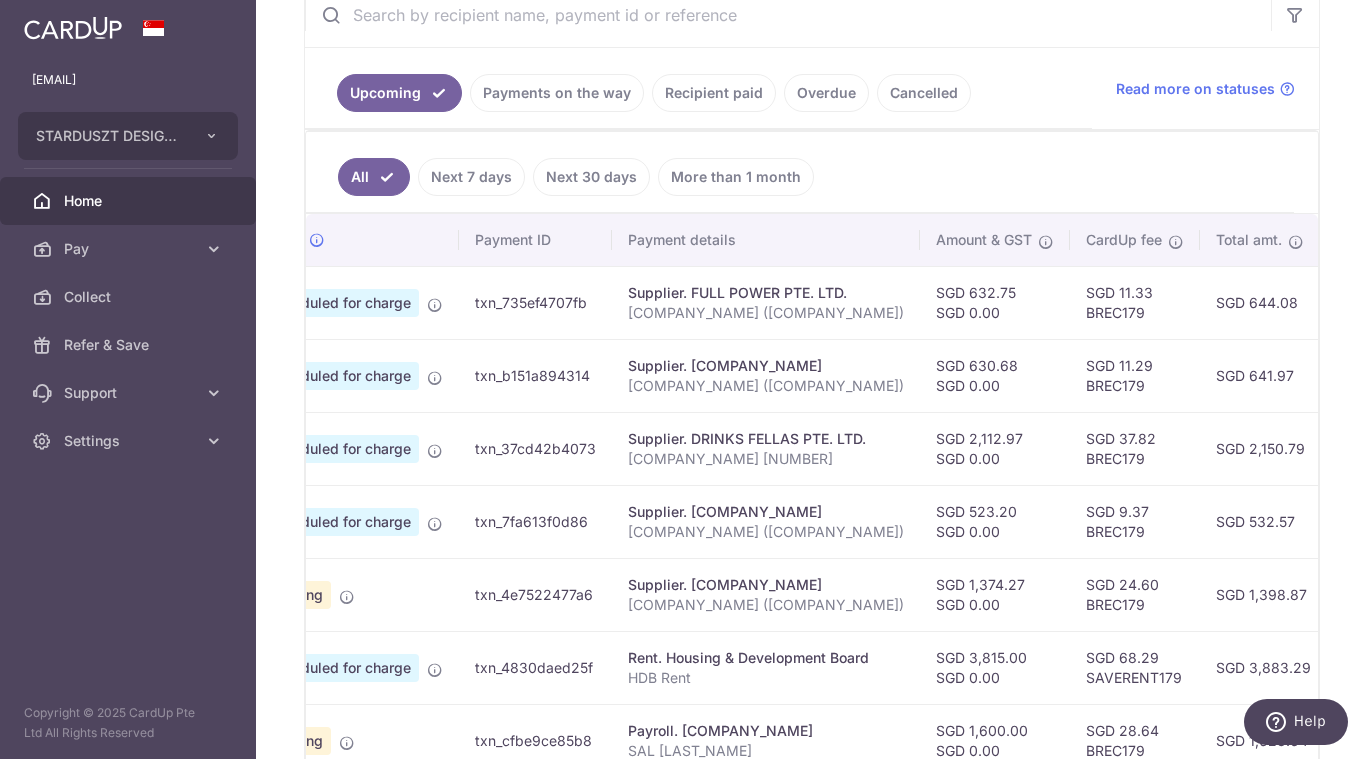 click on "Recipient paid" at bounding box center (714, 93) 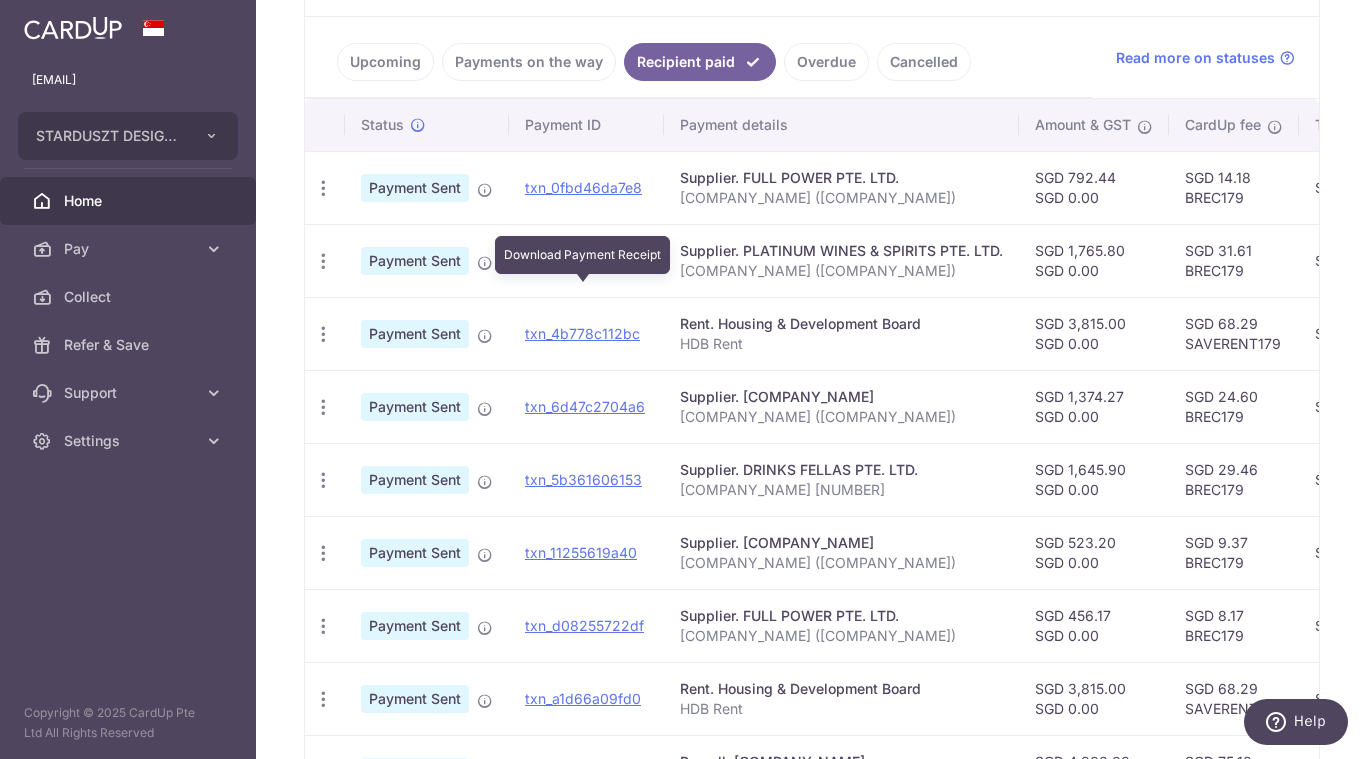 scroll, scrollTop: 446, scrollLeft: 0, axis: vertical 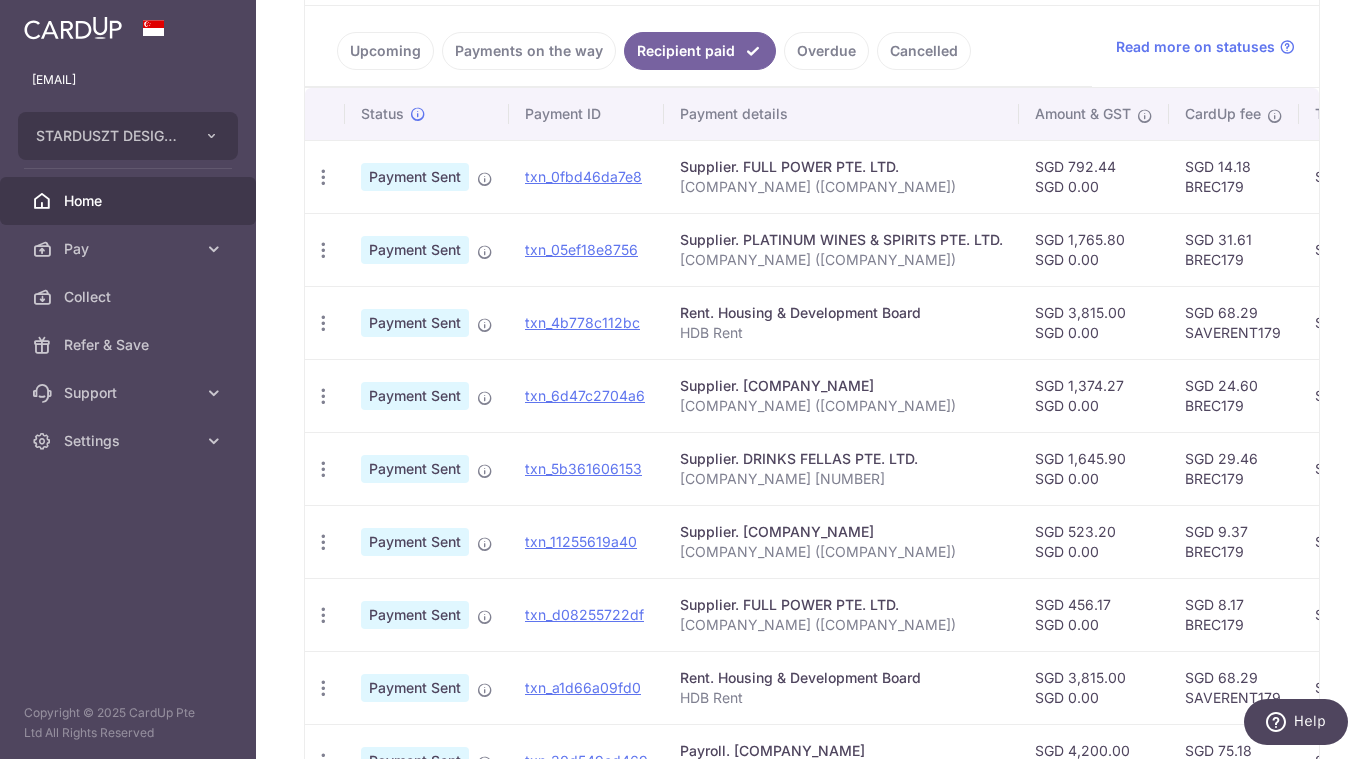 click on "Upcoming" at bounding box center [385, 51] 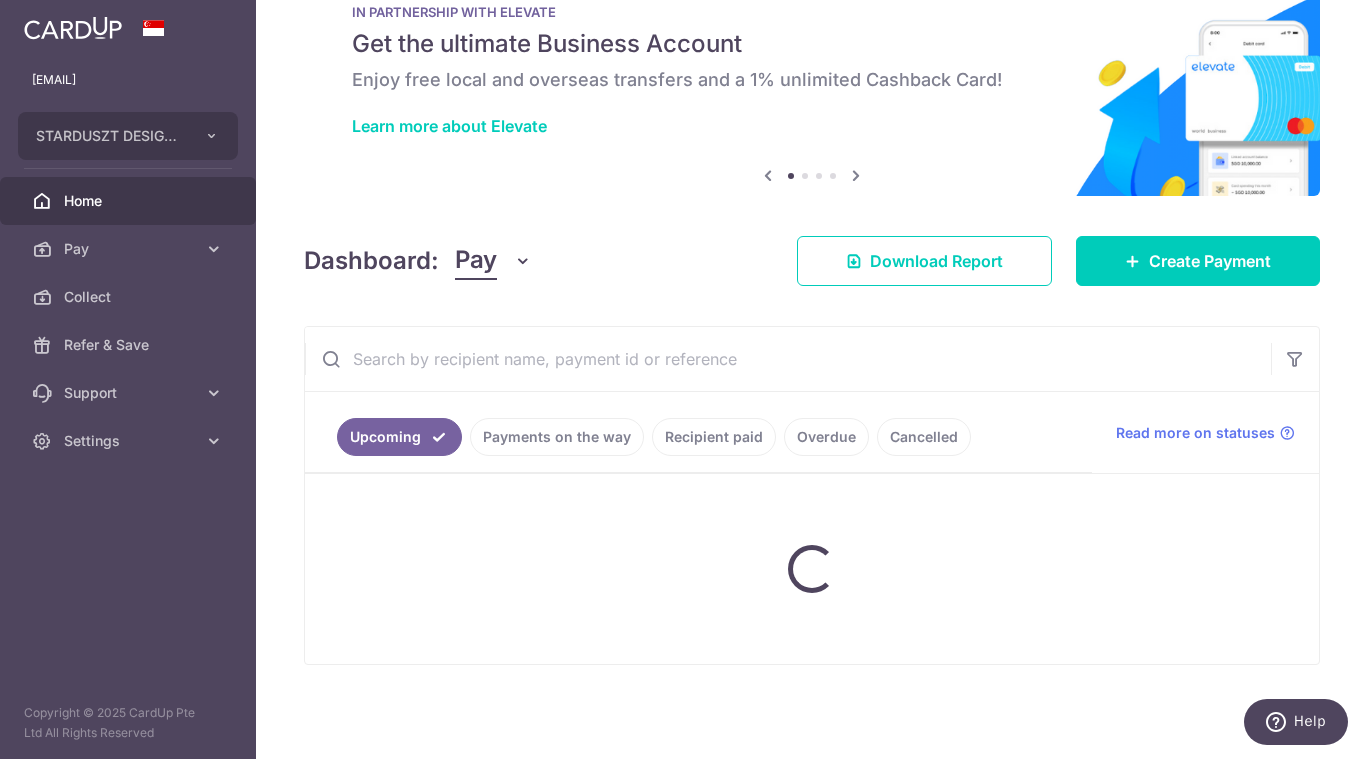 scroll, scrollTop: 446, scrollLeft: 0, axis: vertical 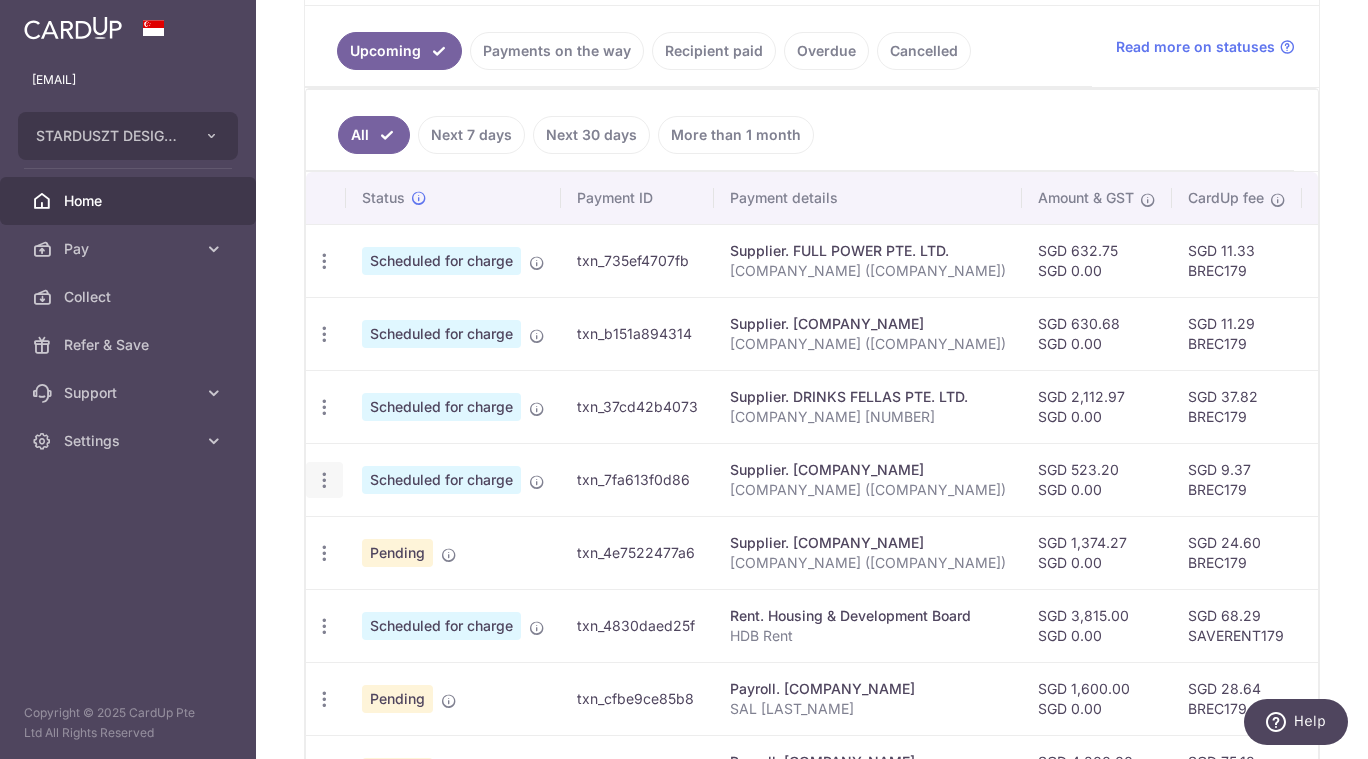 click at bounding box center [324, 261] 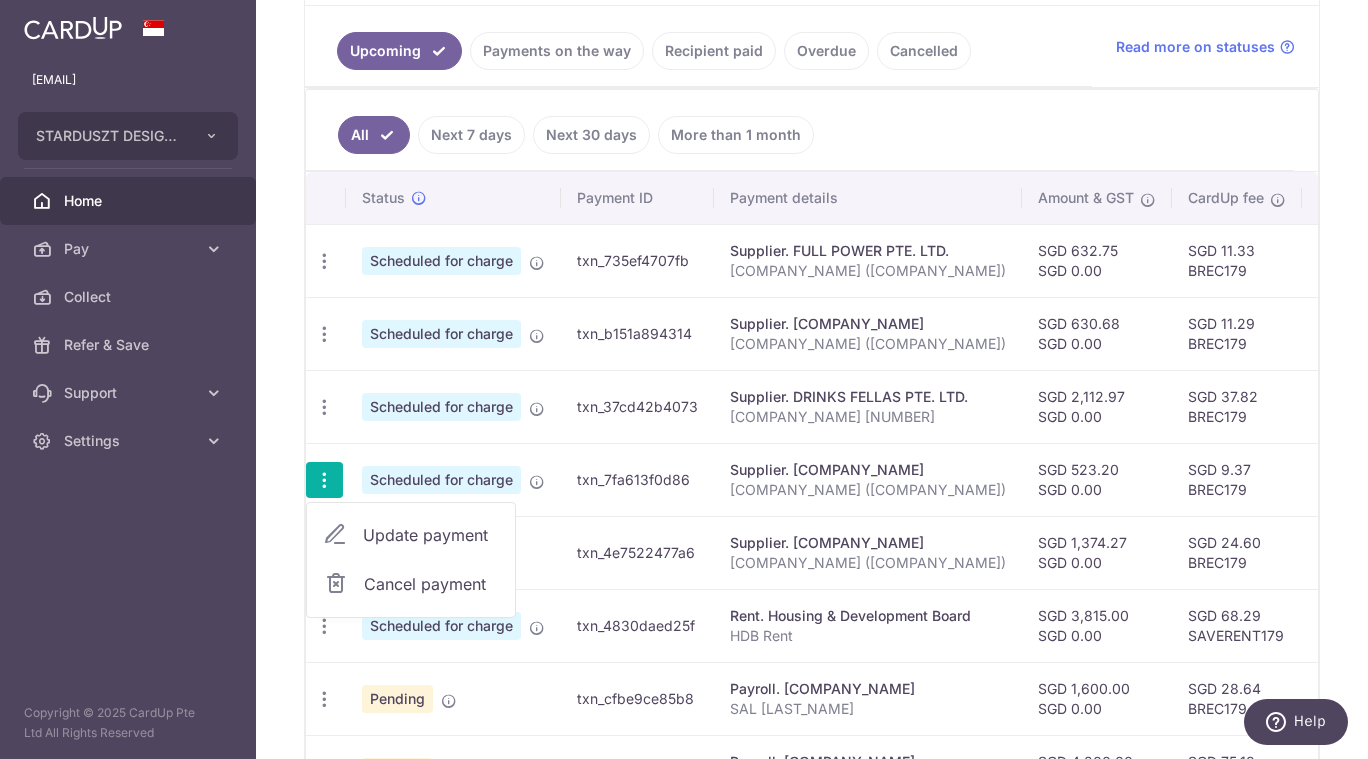 click on "Update payment" at bounding box center (431, 535) 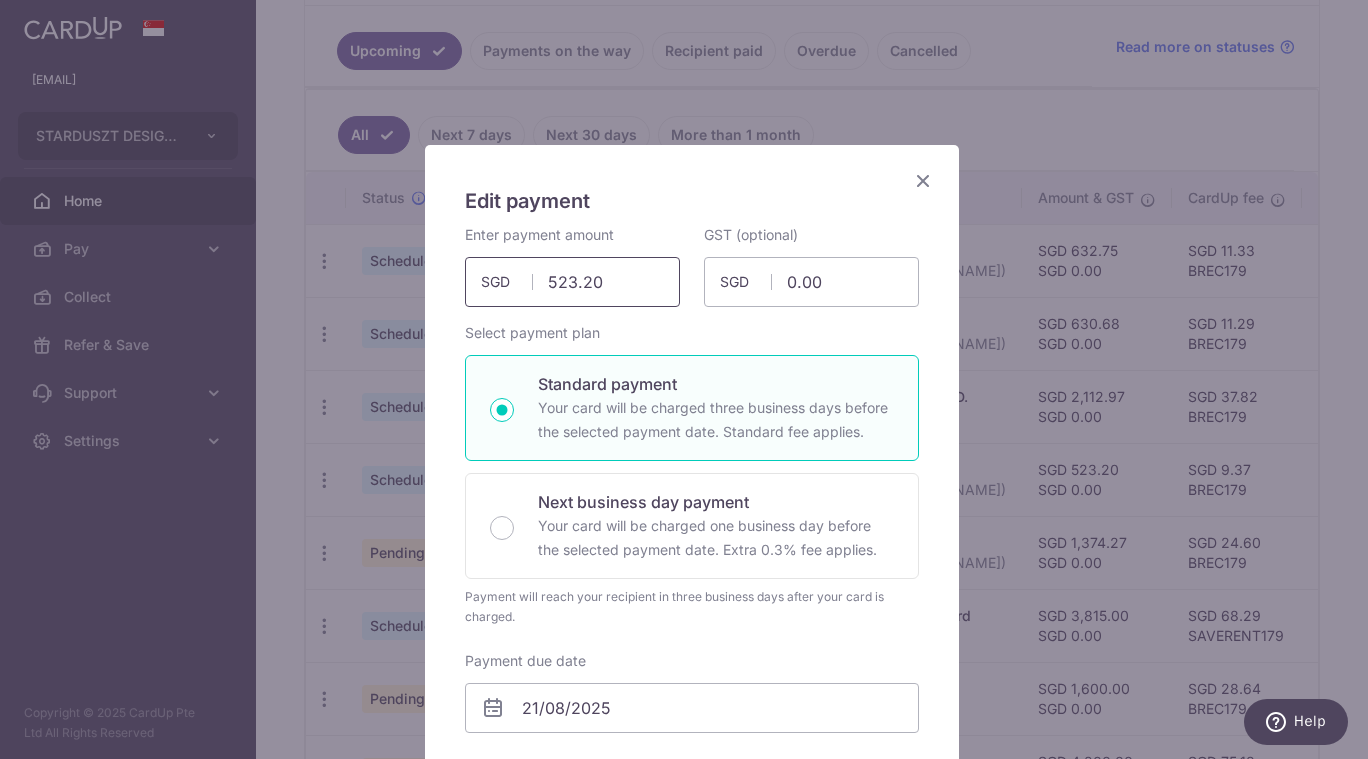 click on "523.20" at bounding box center (572, 282) 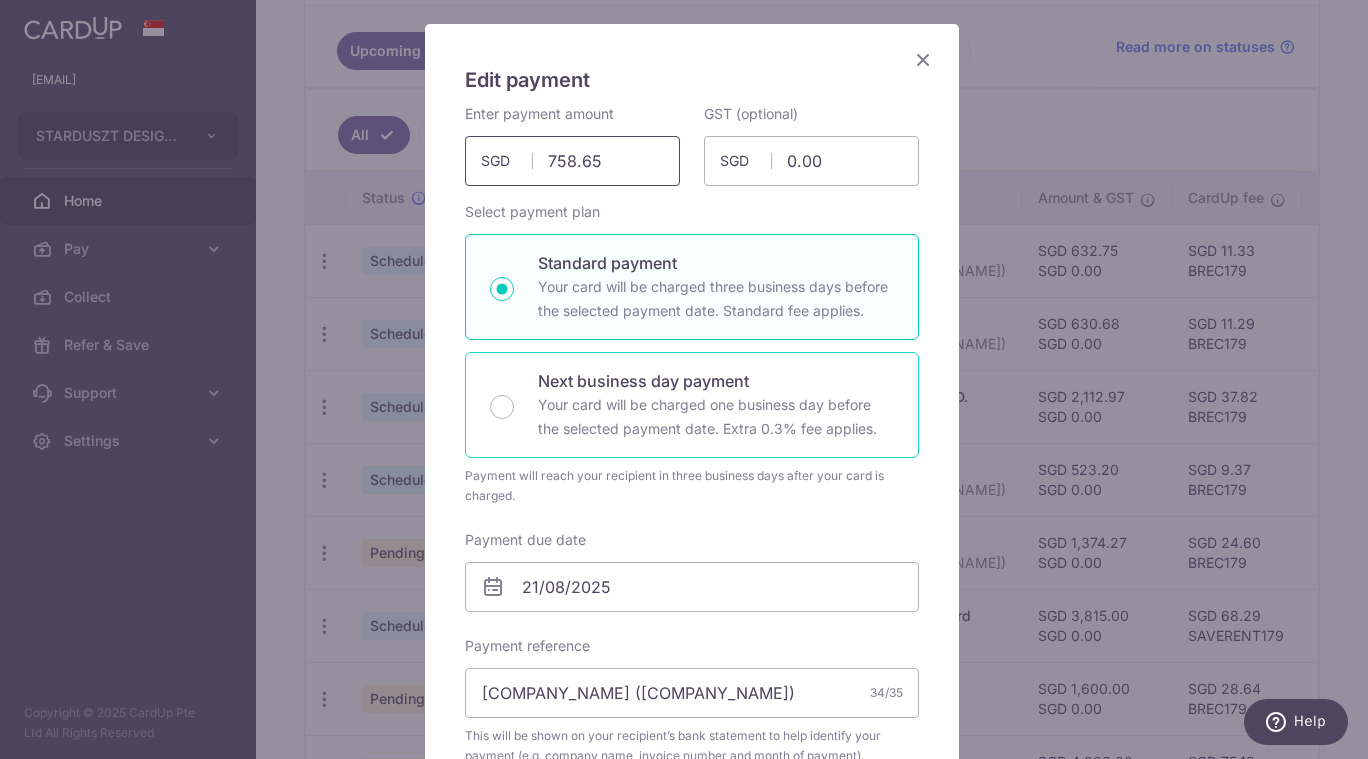 scroll, scrollTop: 150, scrollLeft: 0, axis: vertical 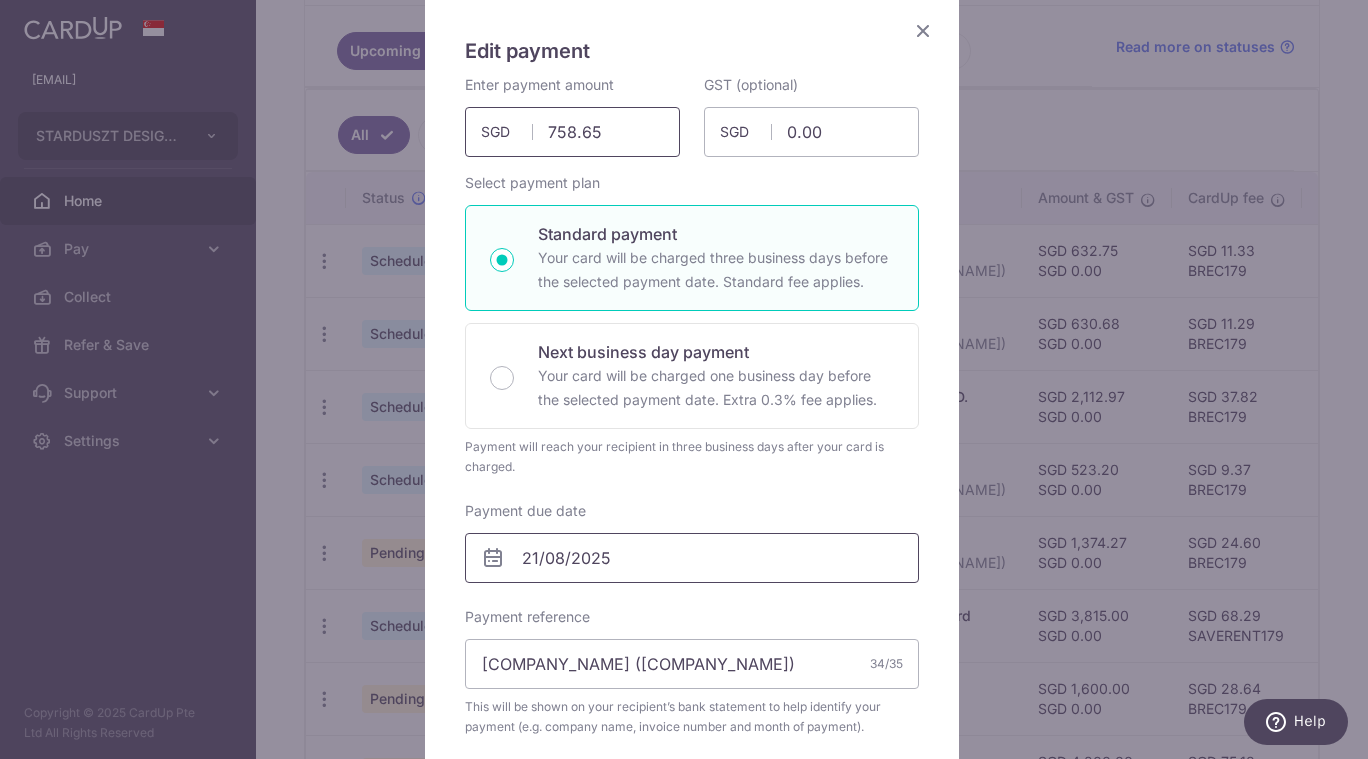 type on "758.65" 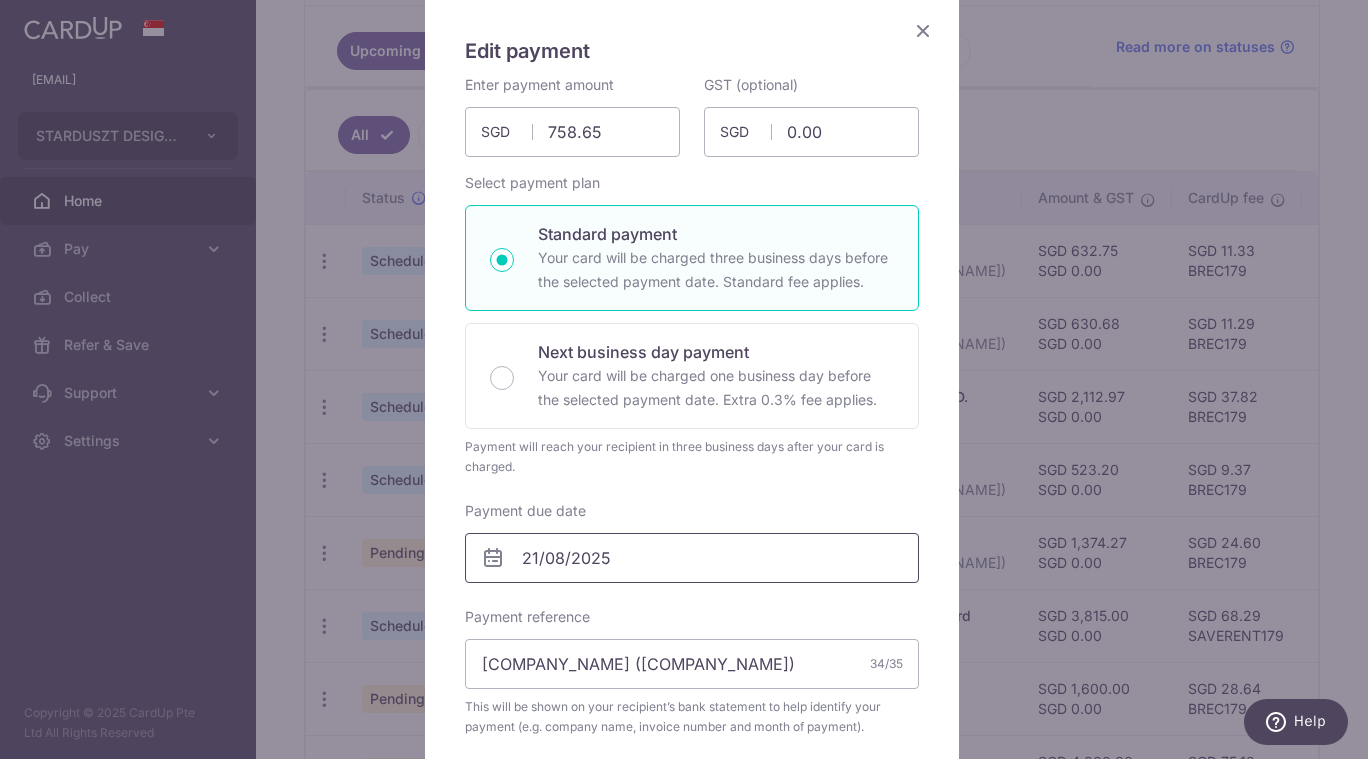 click on "21/08/2025" at bounding box center [692, 558] 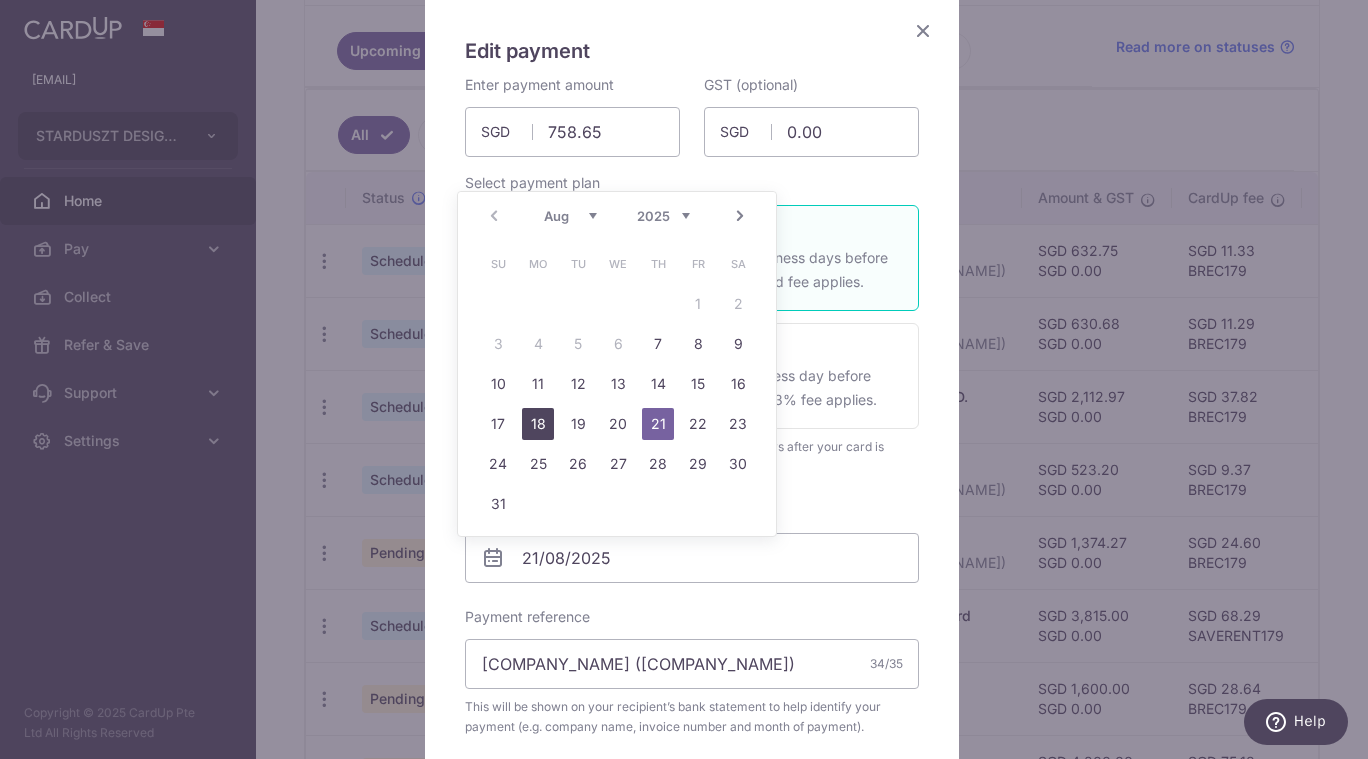 click on "18" at bounding box center (538, 424) 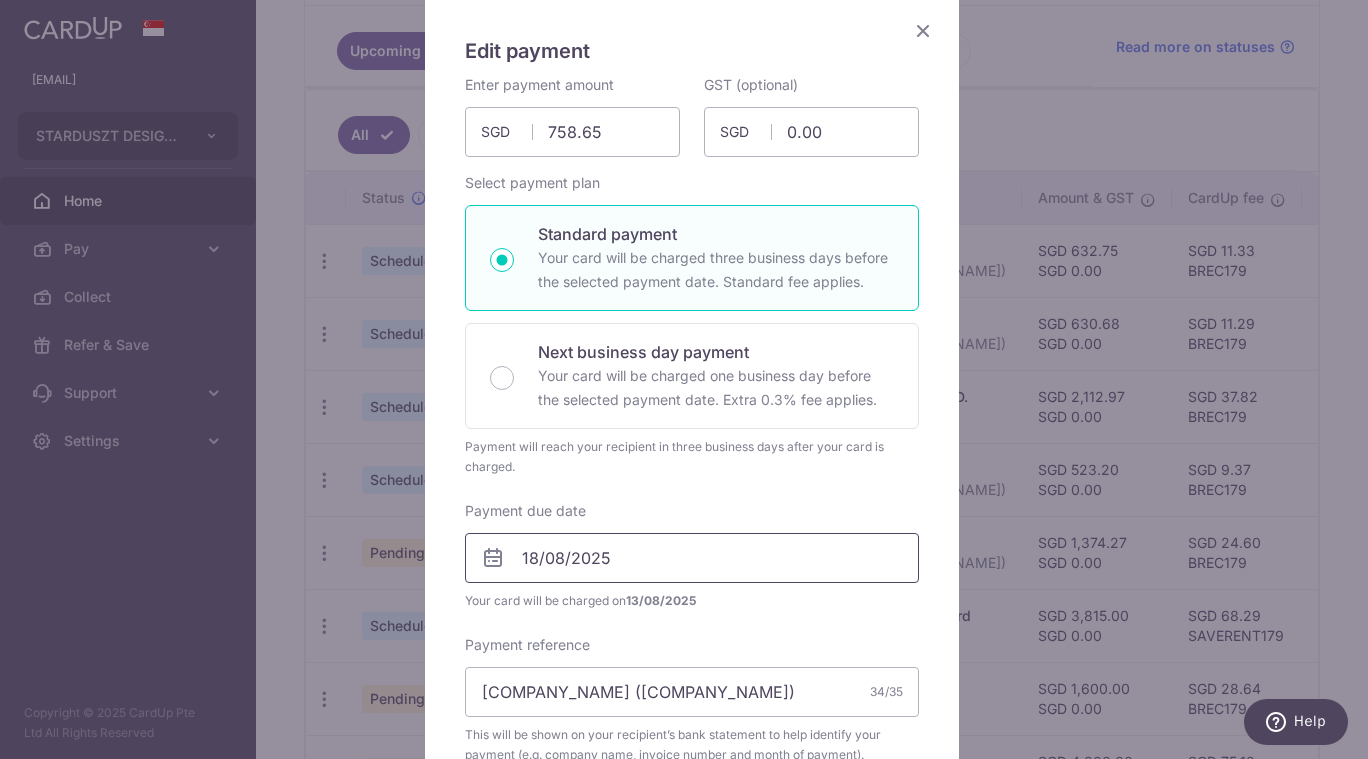 click on "18/08/2025" at bounding box center (692, 558) 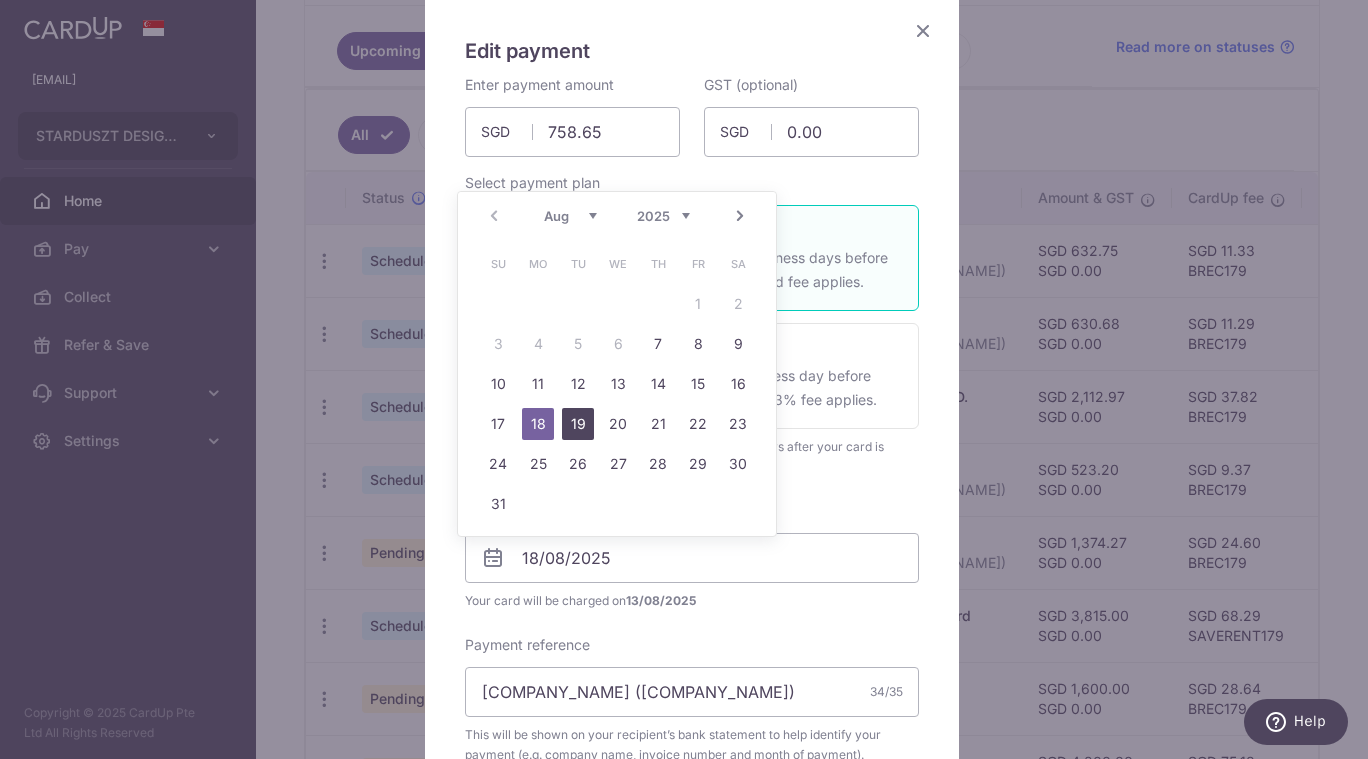 click on "19" at bounding box center (578, 424) 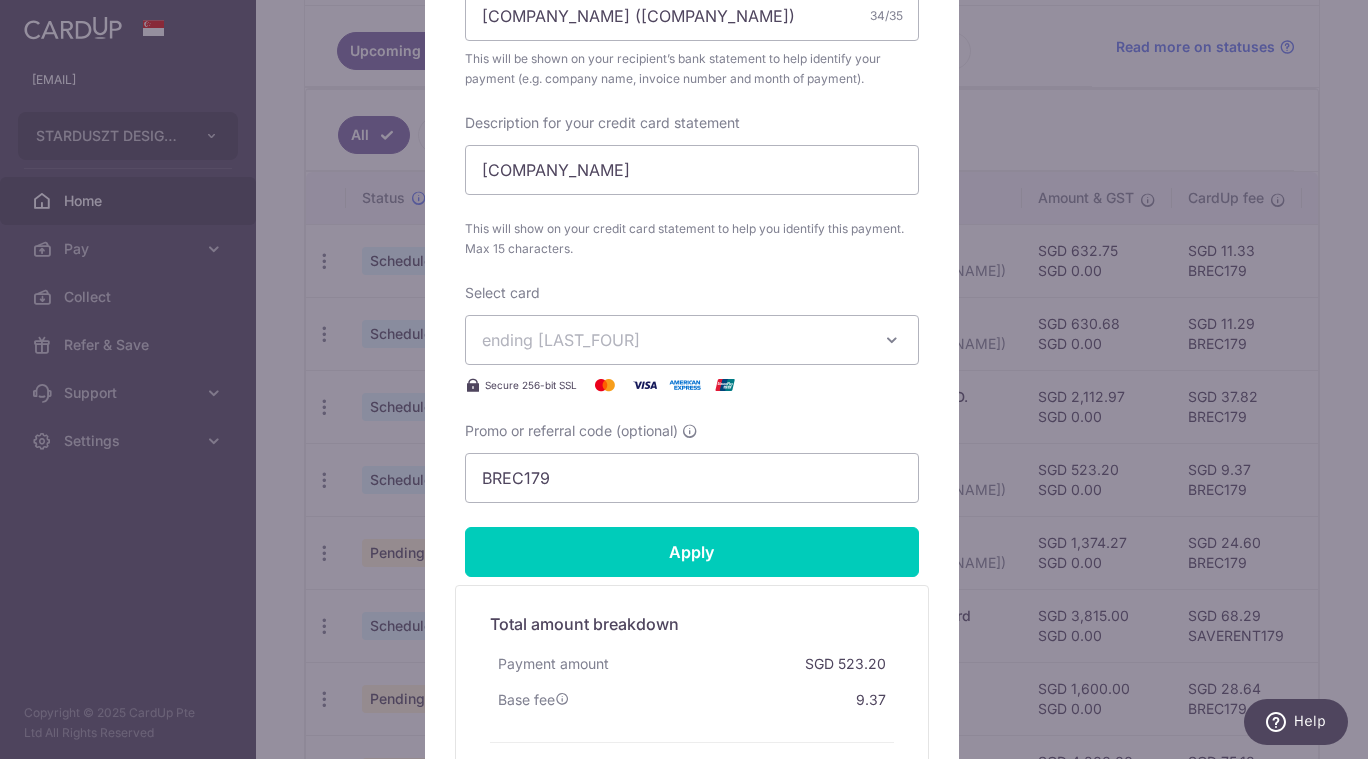 scroll, scrollTop: 829, scrollLeft: 0, axis: vertical 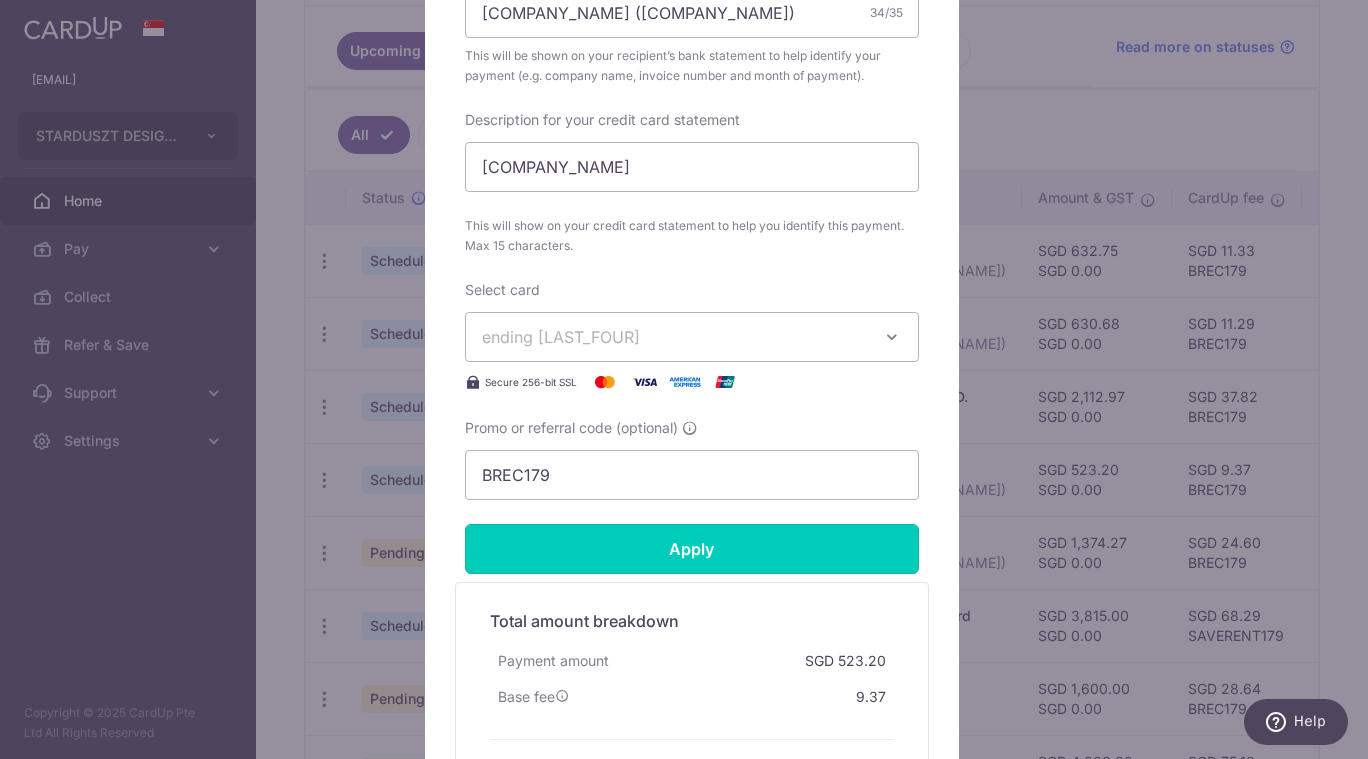 click on "Apply" at bounding box center (692, 549) 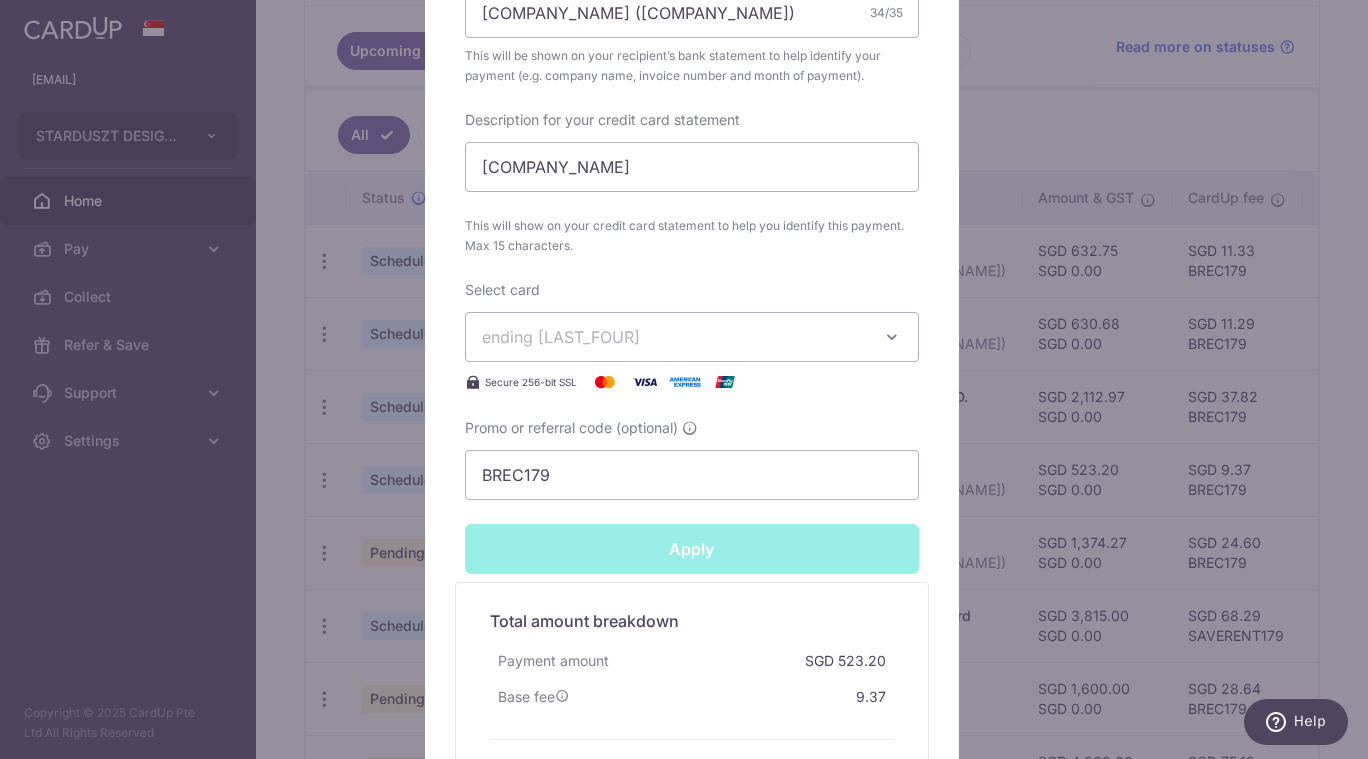 type on "Successfully Applied" 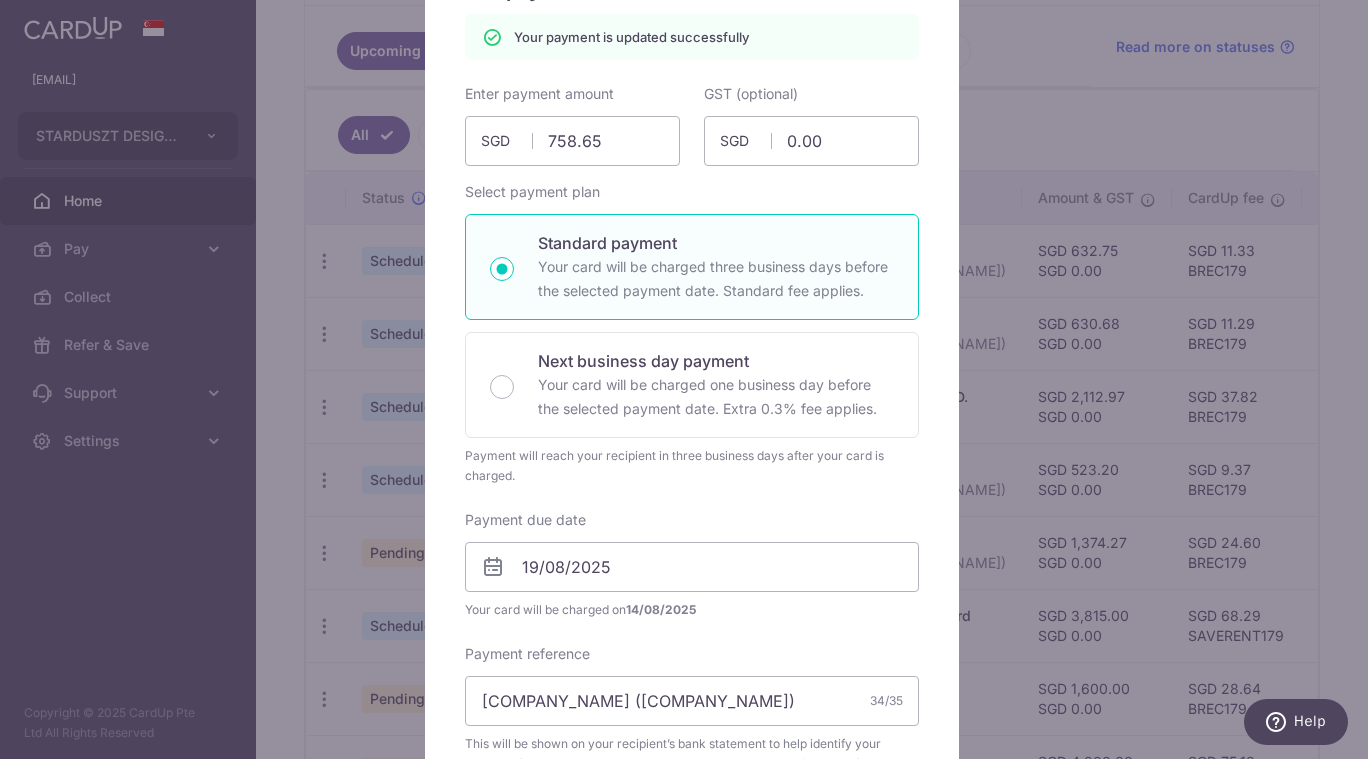 scroll, scrollTop: 0, scrollLeft: 0, axis: both 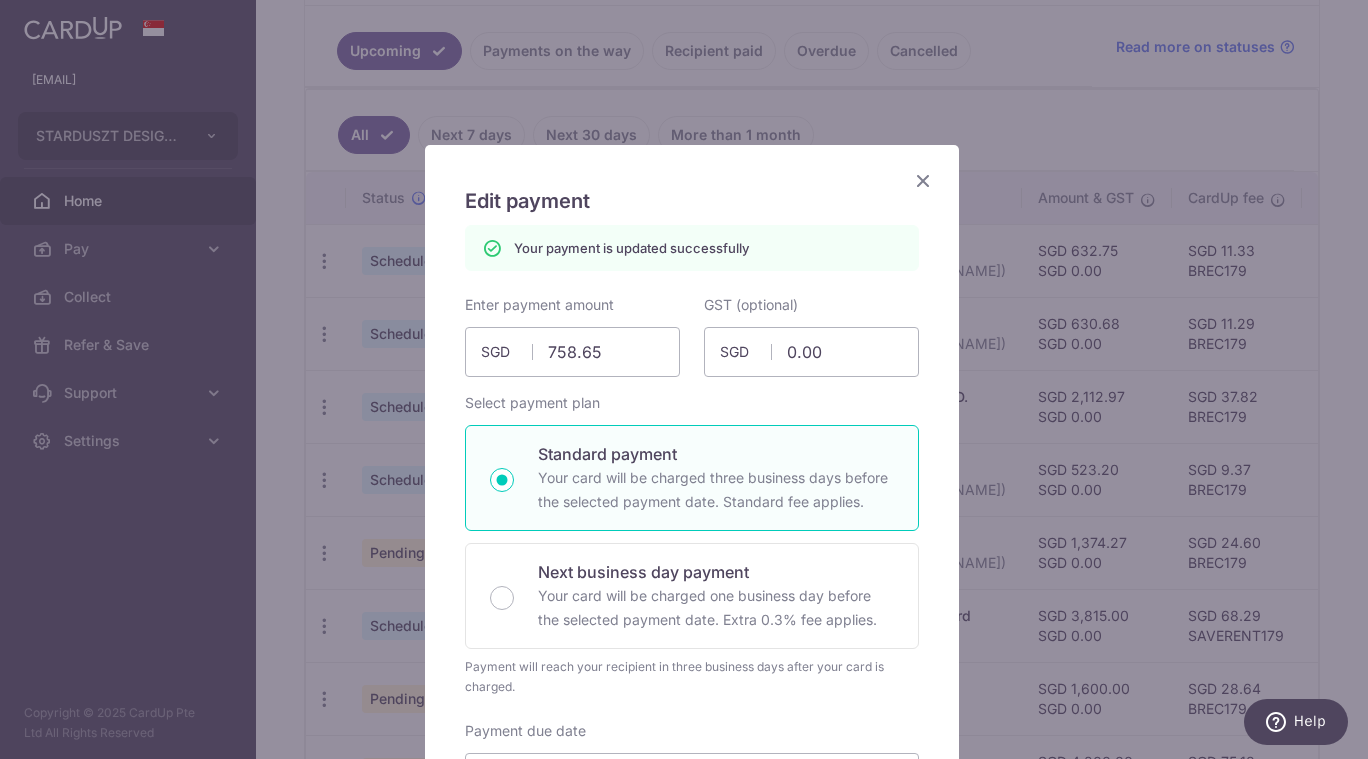 click at bounding box center (923, 180) 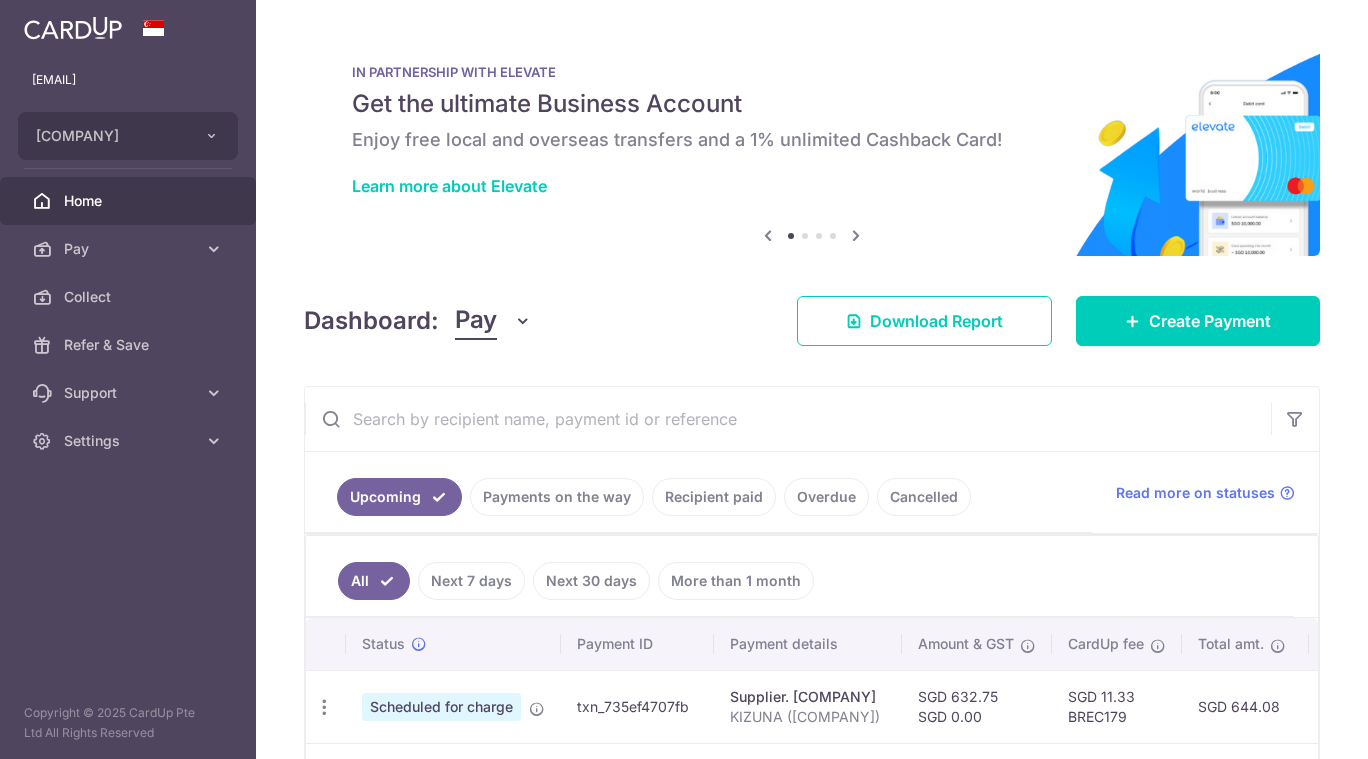 scroll, scrollTop: 0, scrollLeft: 0, axis: both 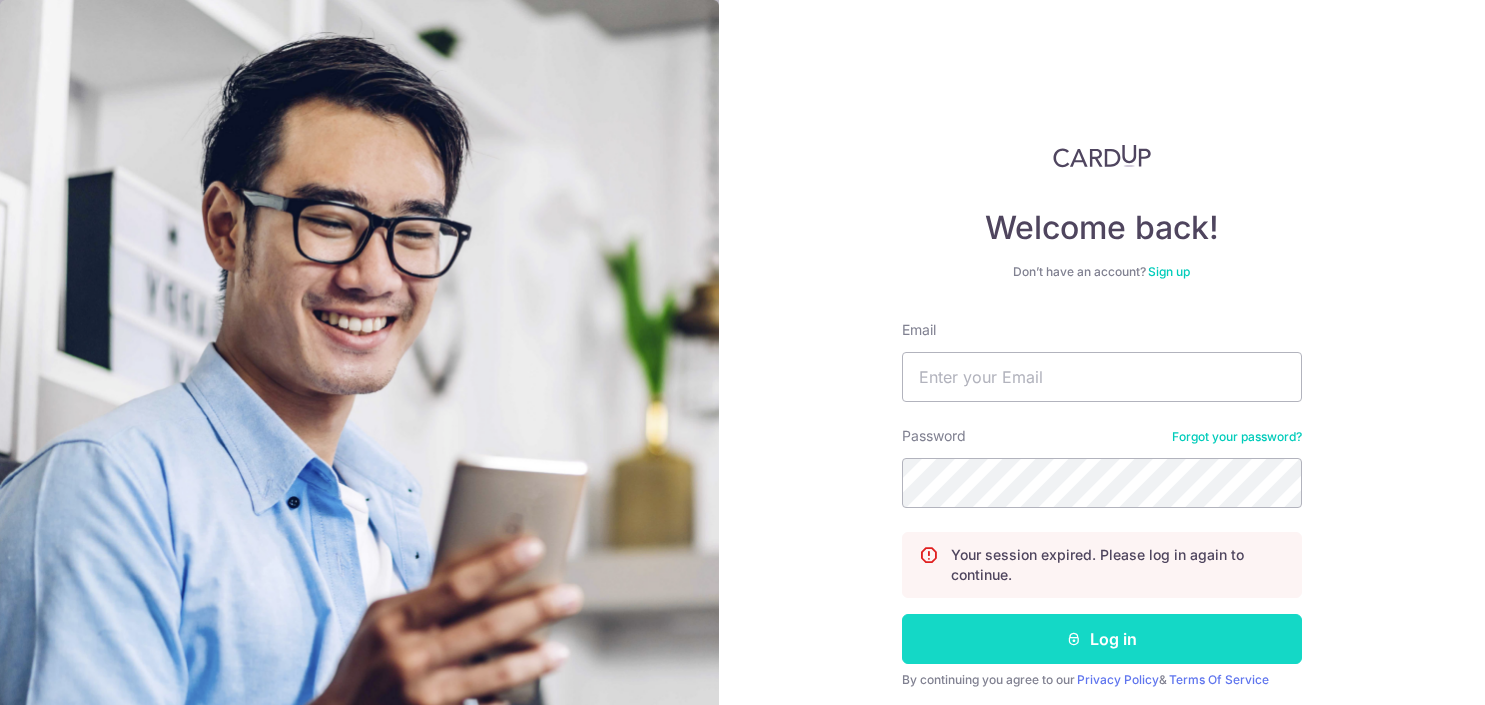 type on "[EMAIL]" 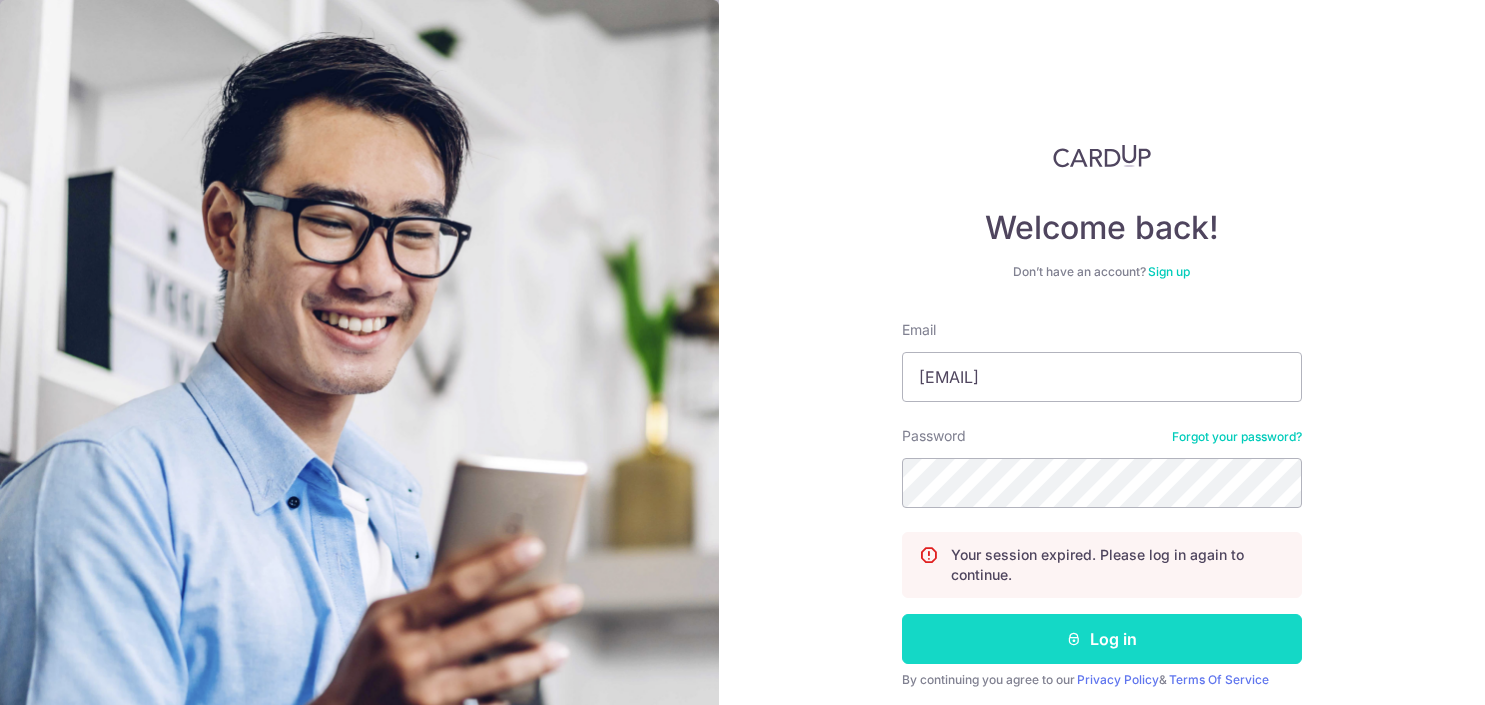 click on "Log in" at bounding box center [1102, 639] 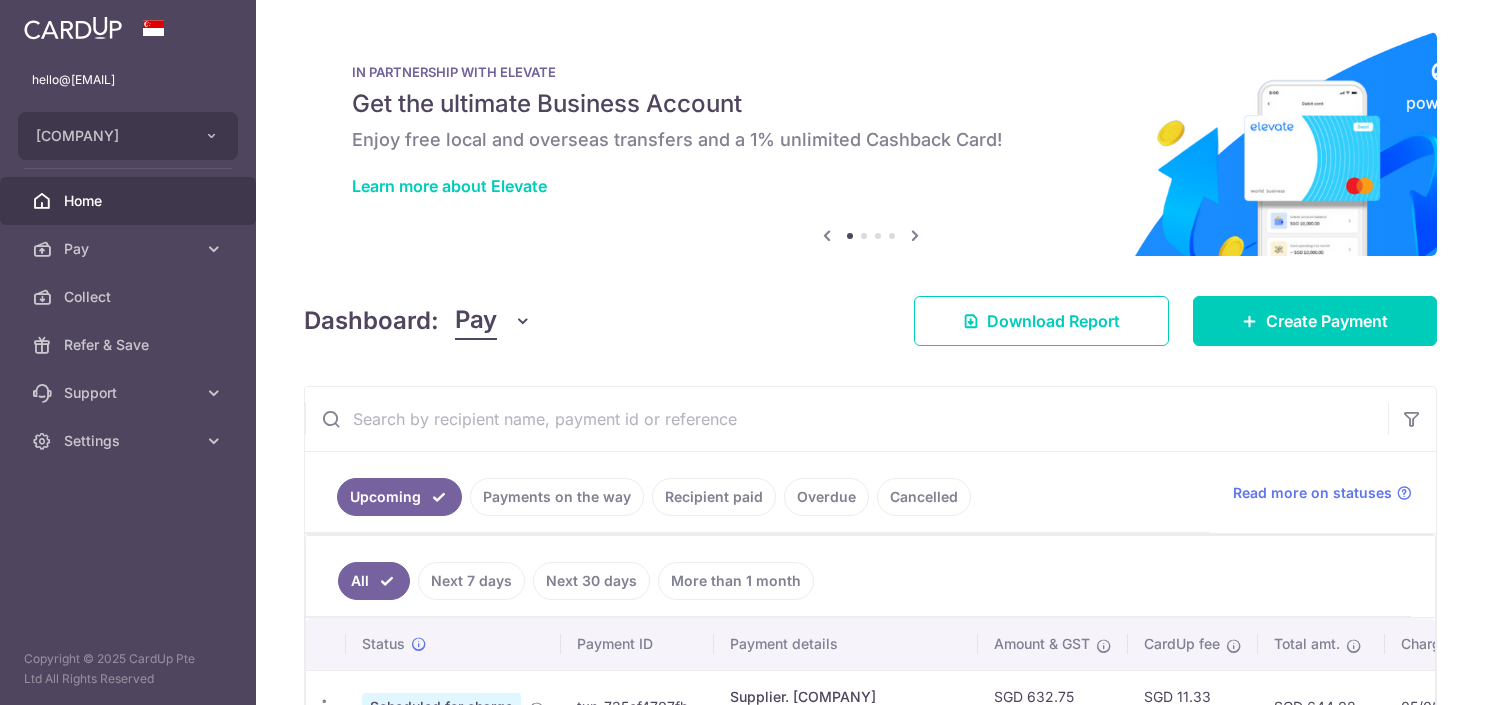 scroll, scrollTop: 0, scrollLeft: 0, axis: both 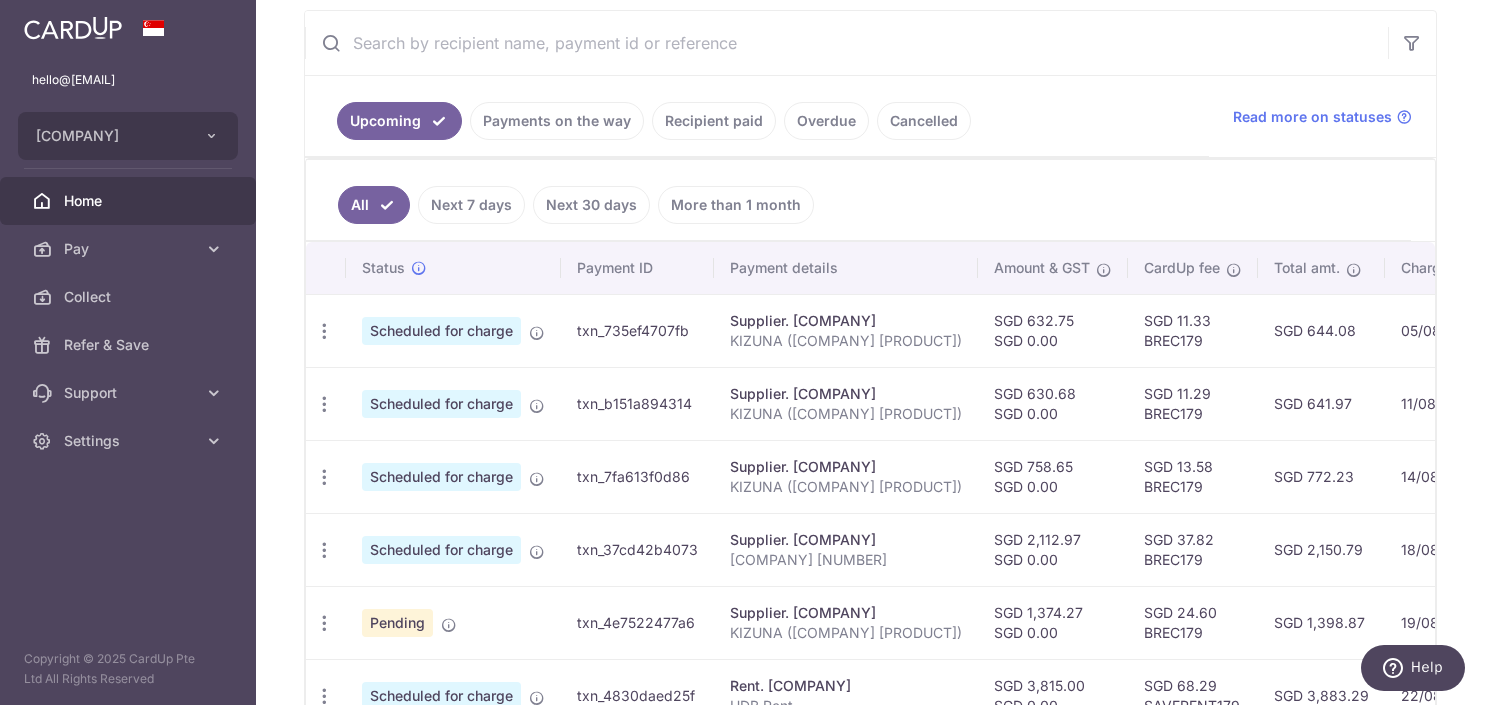 click on "Payments on the way" at bounding box center (557, 121) 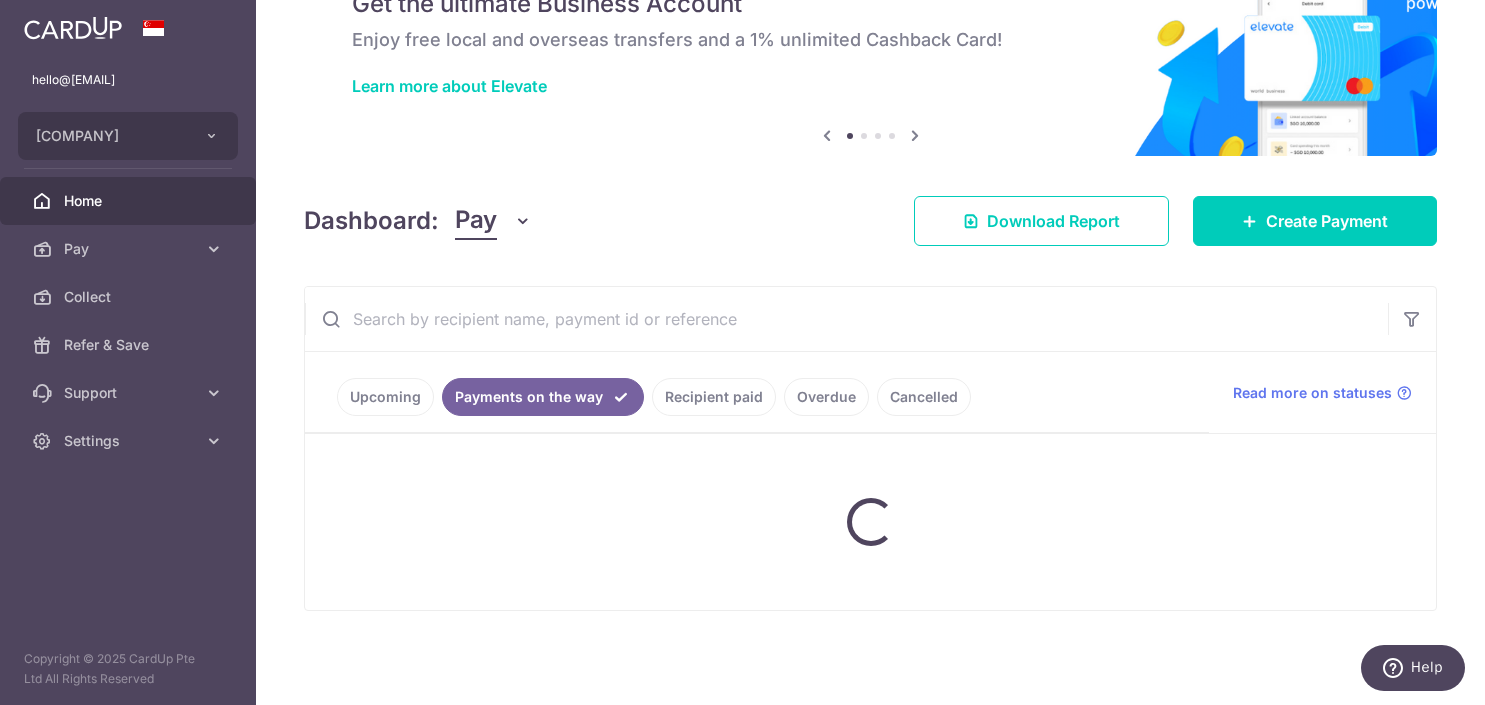 scroll, scrollTop: 281, scrollLeft: 0, axis: vertical 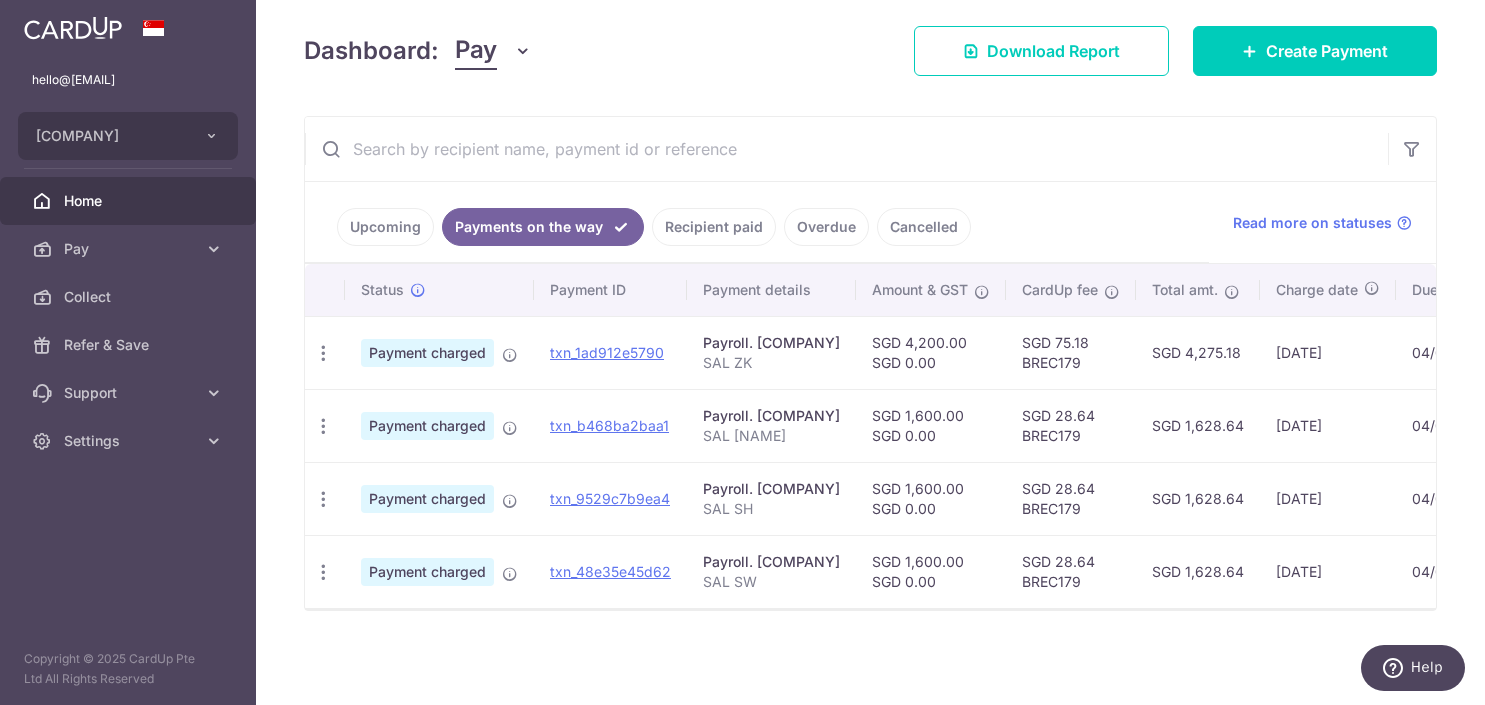 click on "Recipient paid" at bounding box center [714, 227] 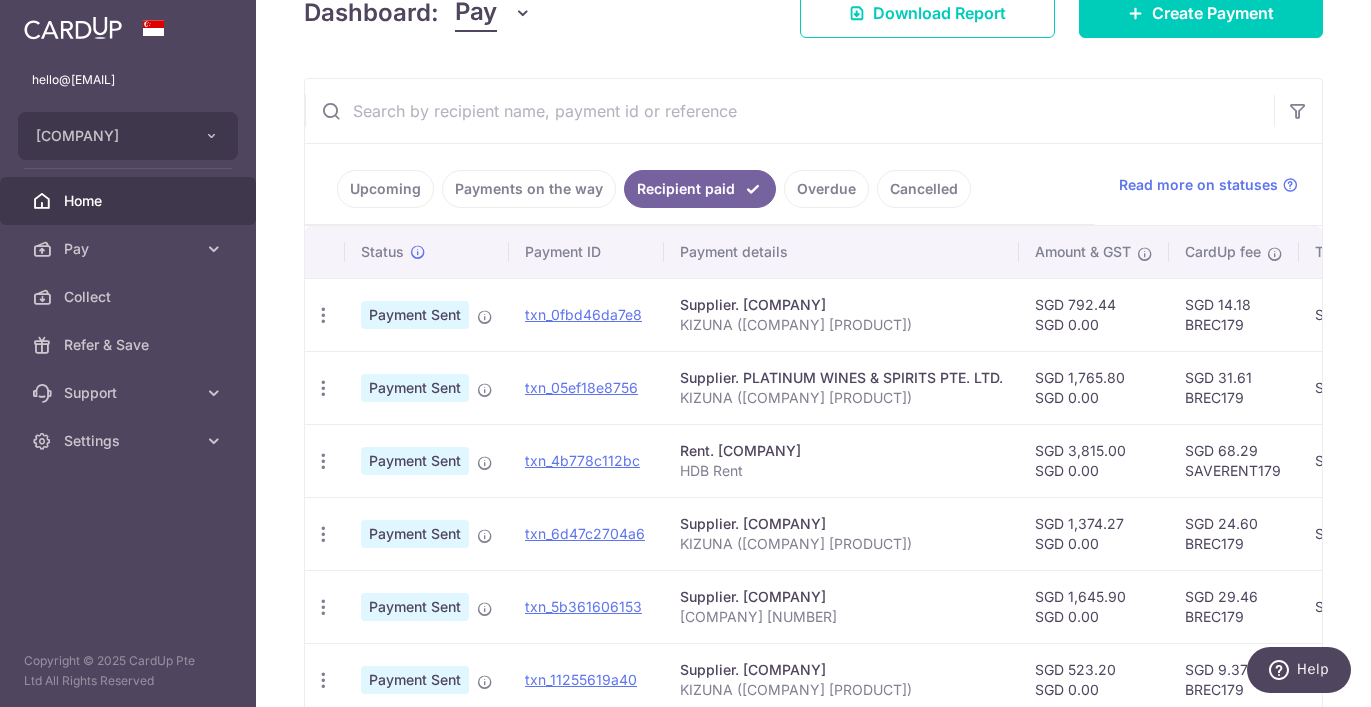 scroll, scrollTop: 318, scrollLeft: 0, axis: vertical 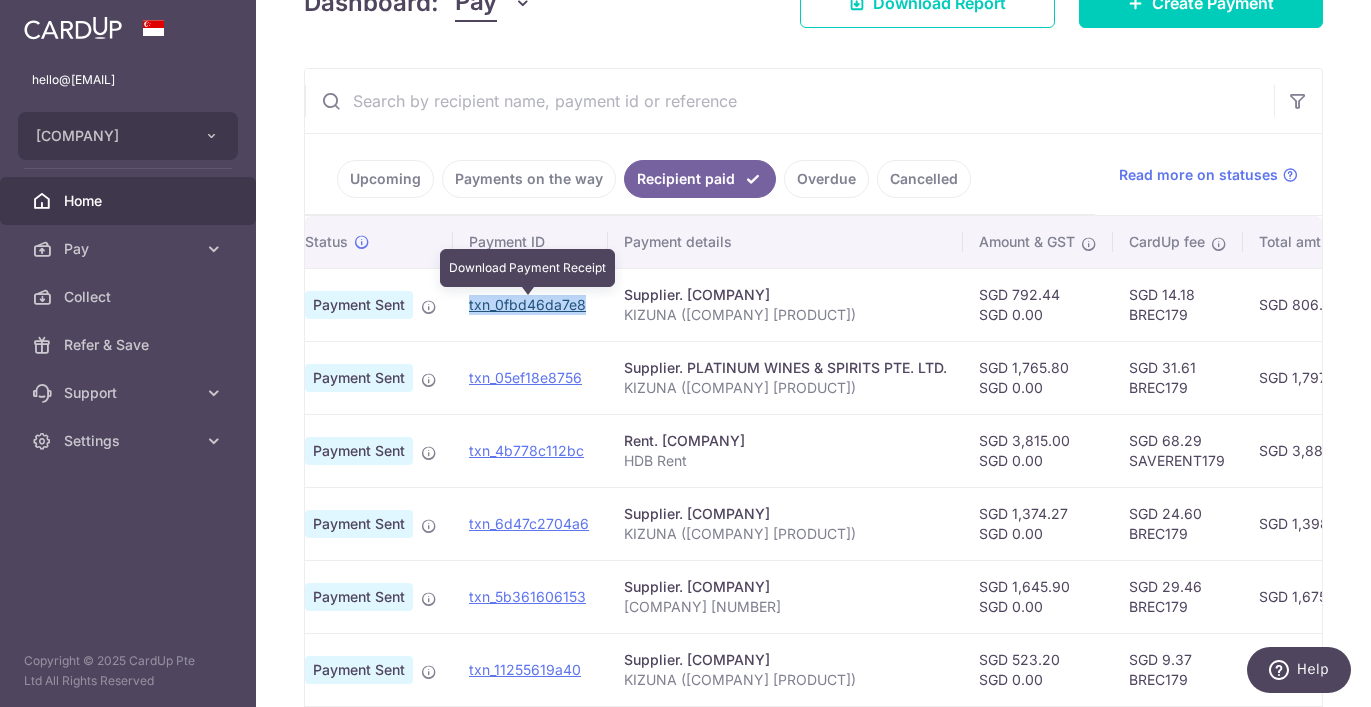 copy on "txn_0fbd46da7e8" 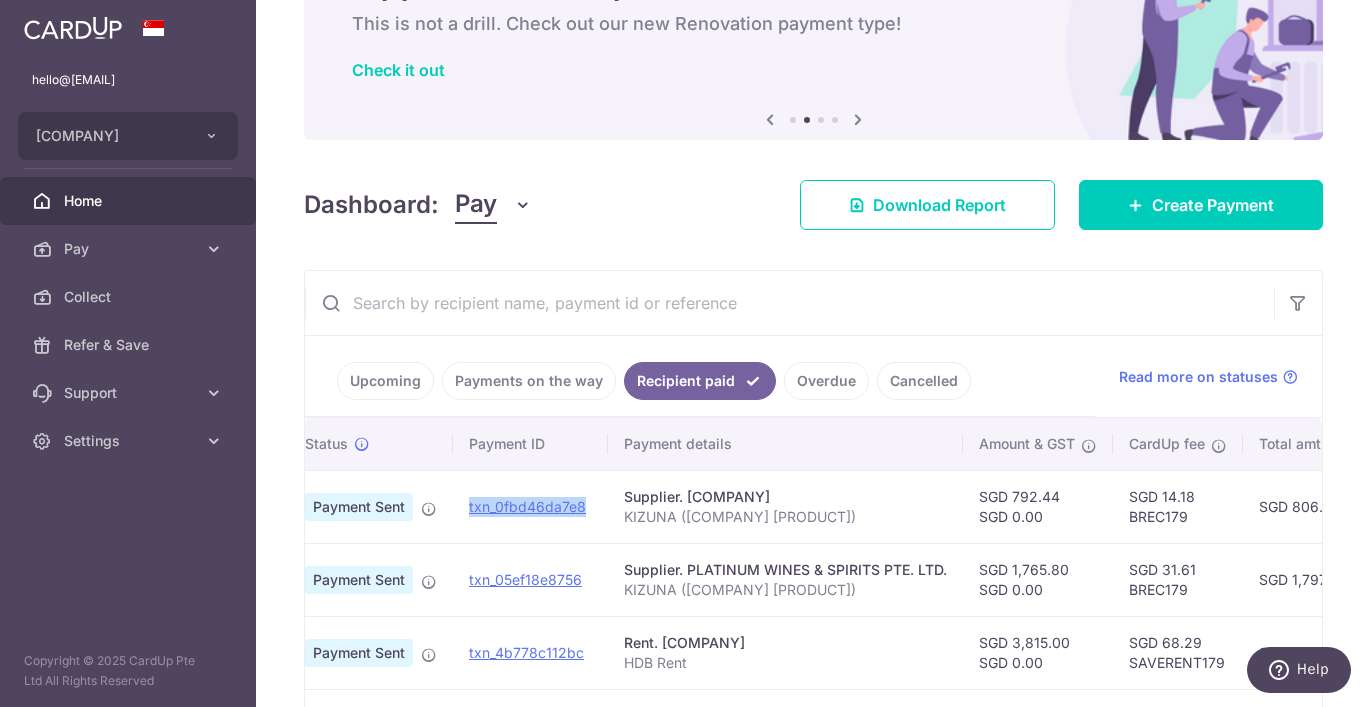 scroll, scrollTop: 0, scrollLeft: 0, axis: both 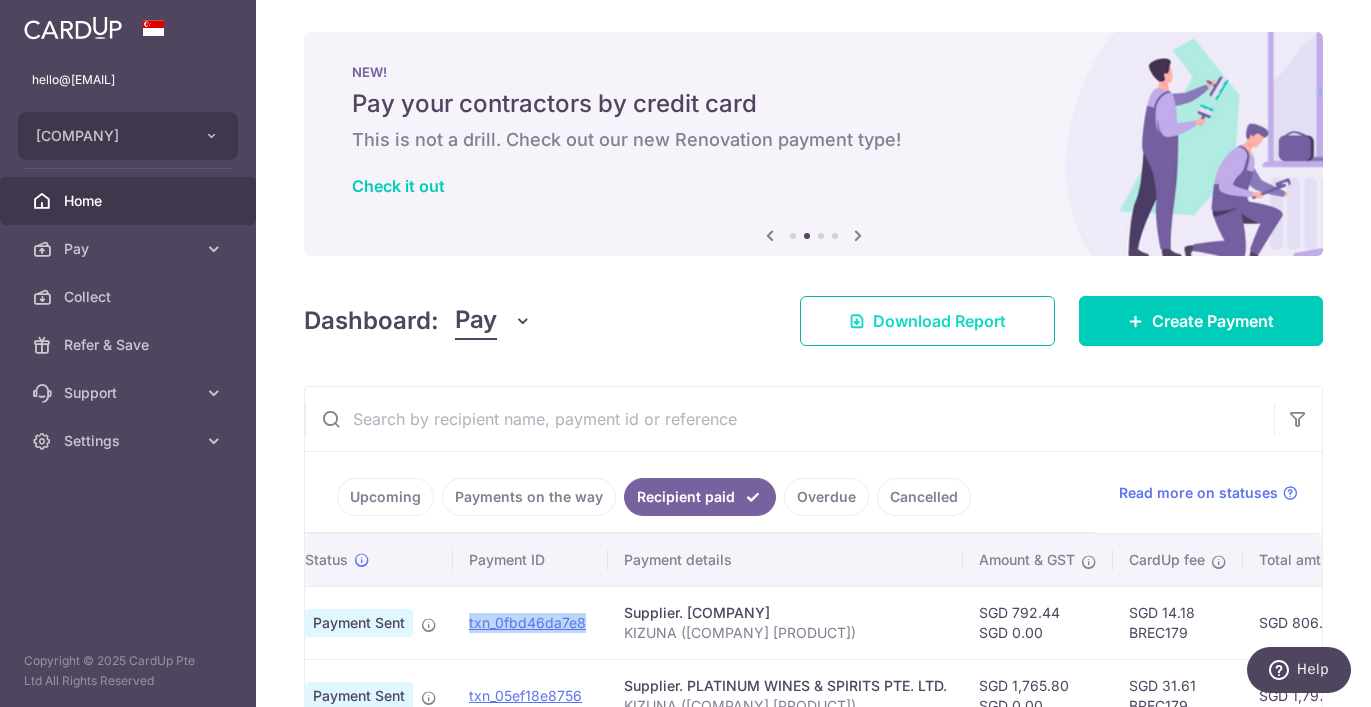 click on "Download Report" at bounding box center [939, 321] 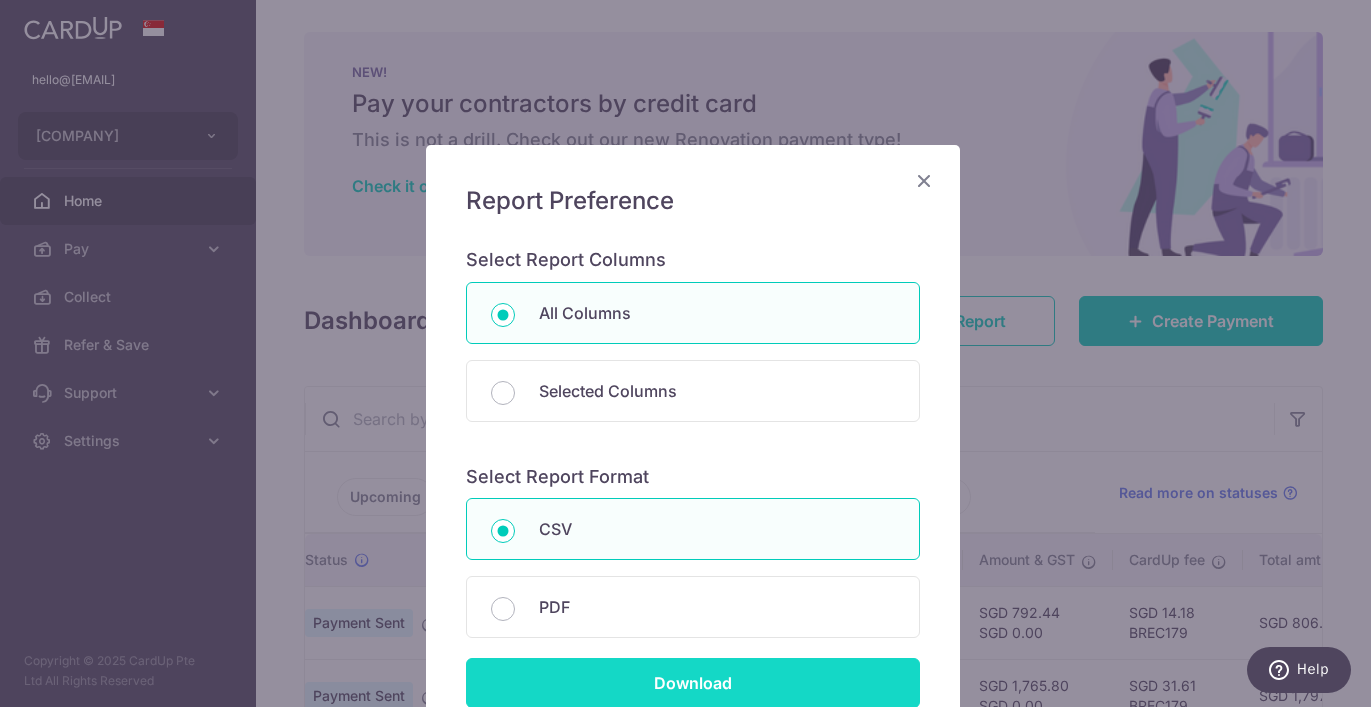 click on "Download" at bounding box center (693, 683) 